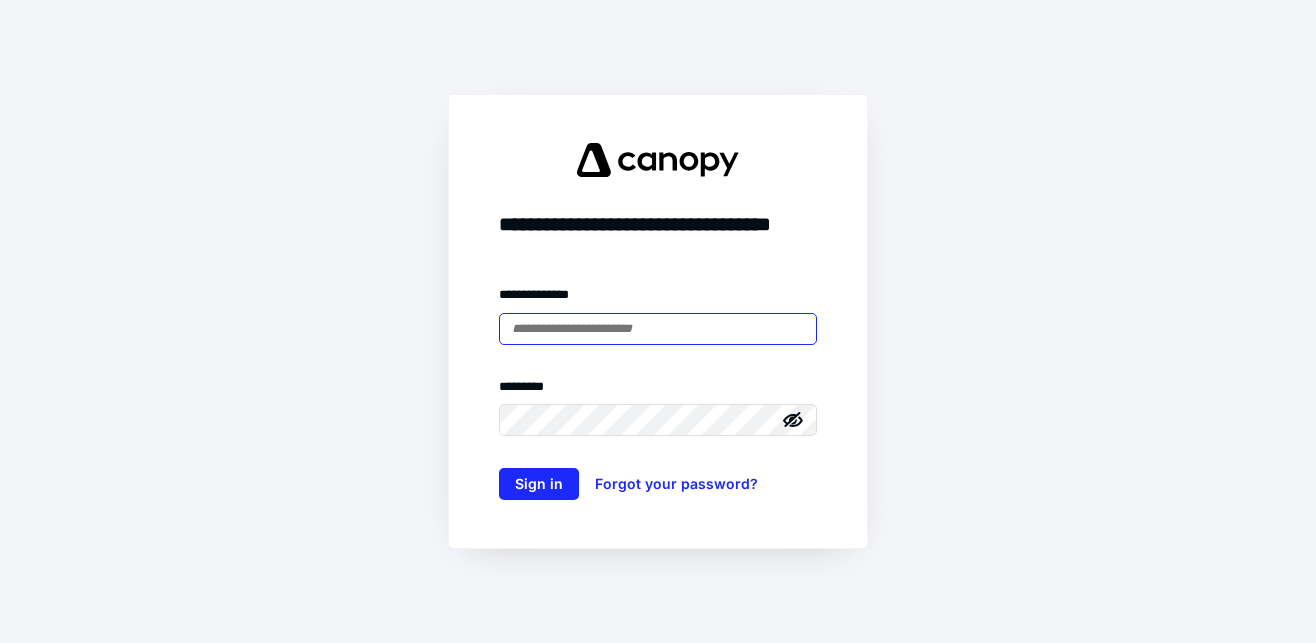 scroll, scrollTop: 0, scrollLeft: 0, axis: both 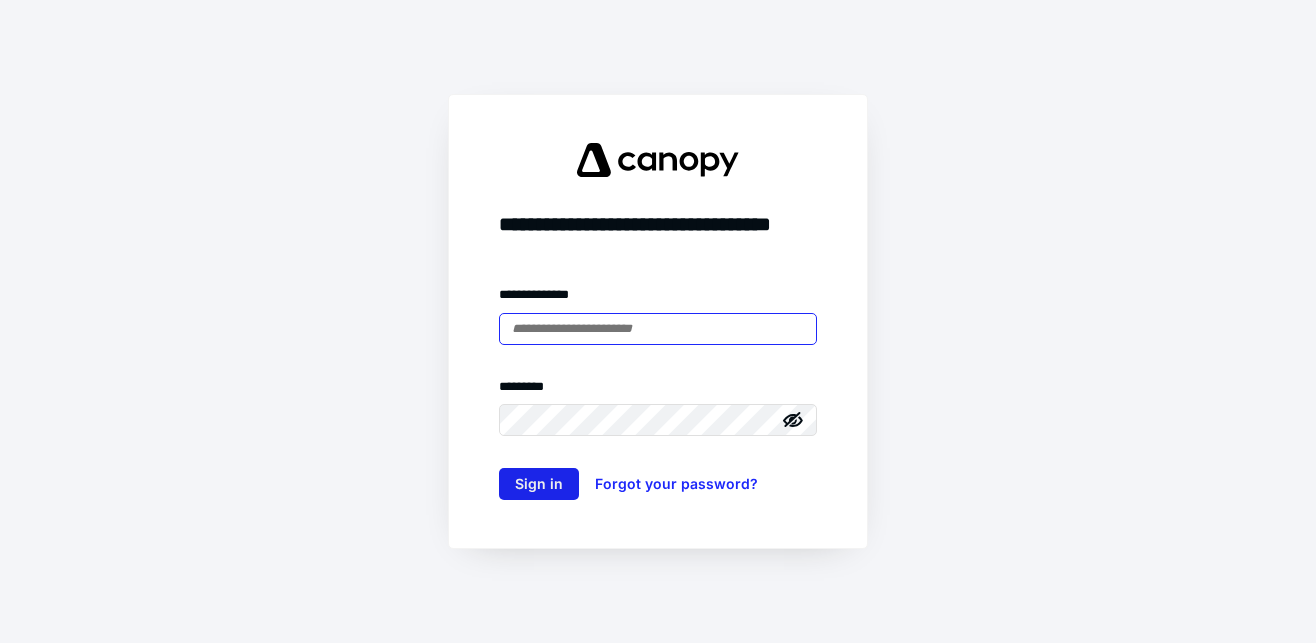 type on "**********" 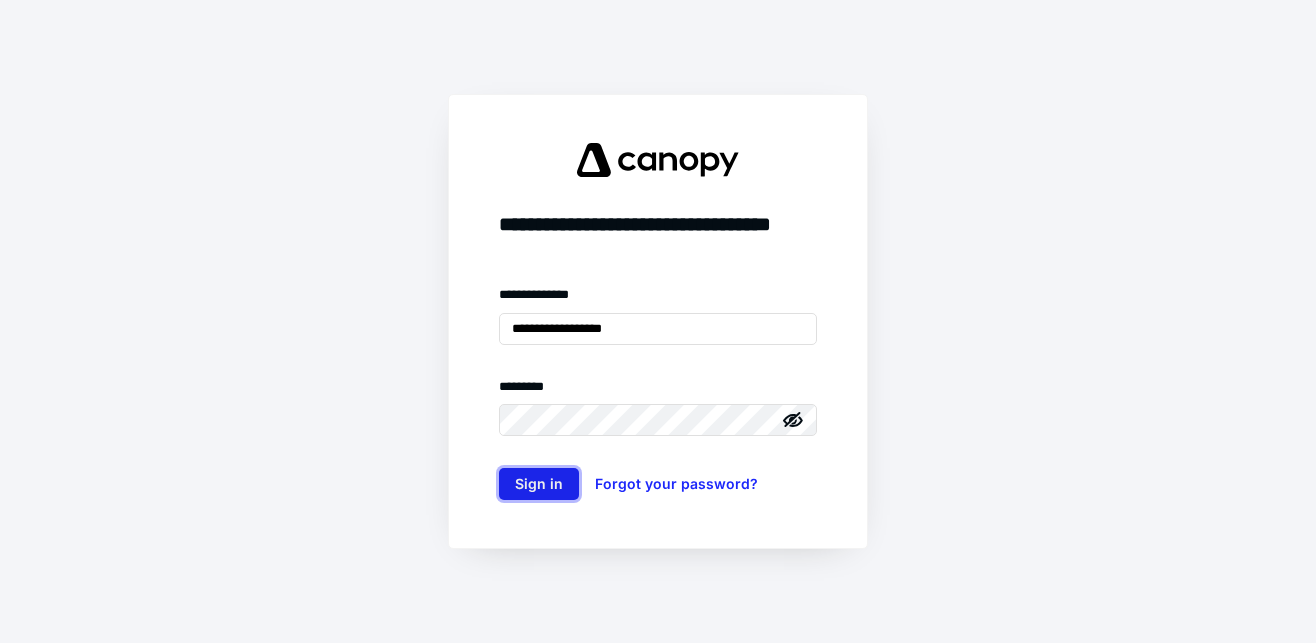 click on "Sign in" at bounding box center [539, 484] 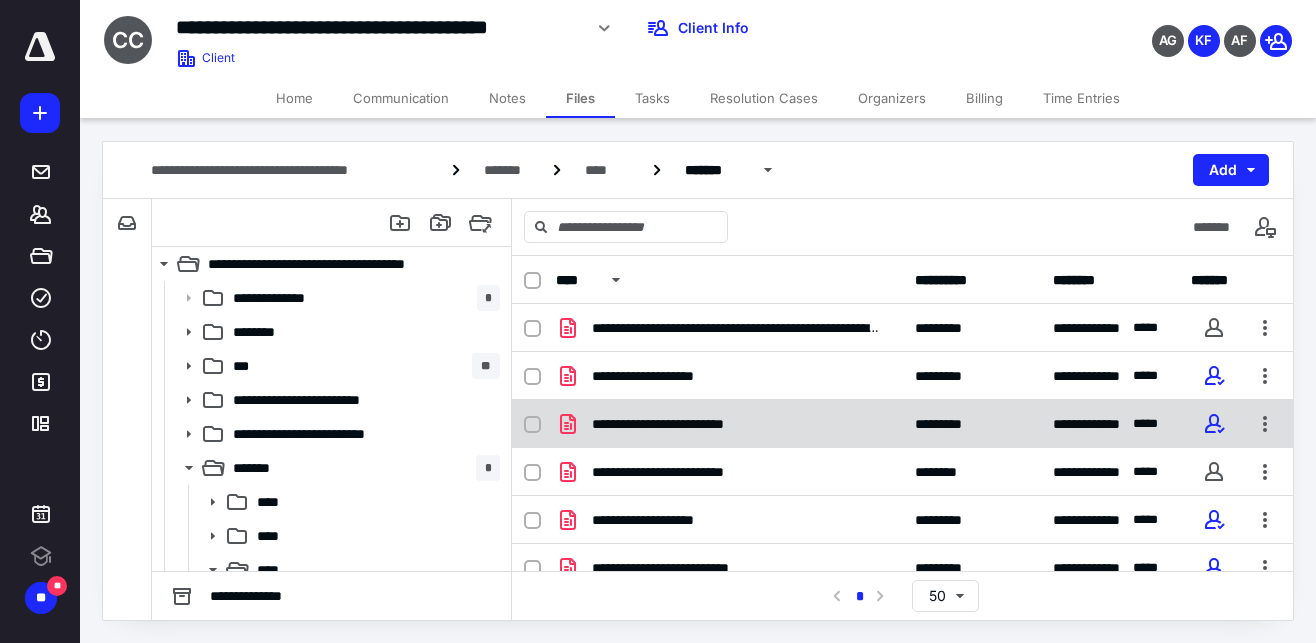 scroll, scrollTop: 0, scrollLeft: 0, axis: both 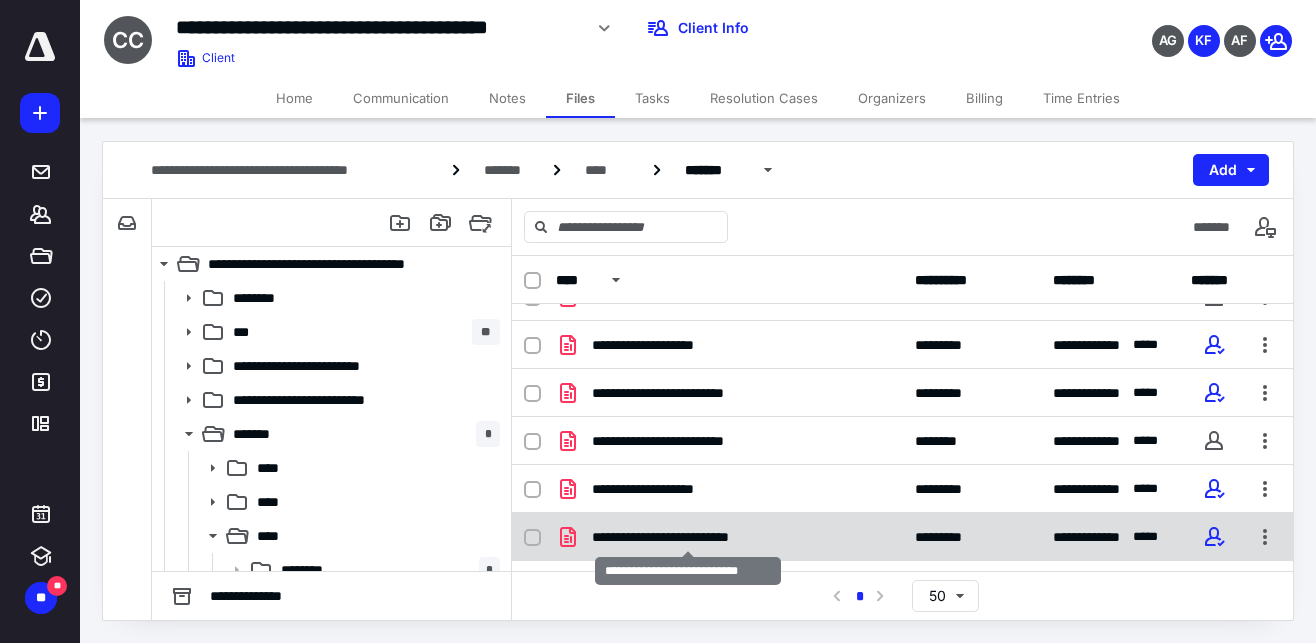 click on "**********" at bounding box center (688, 537) 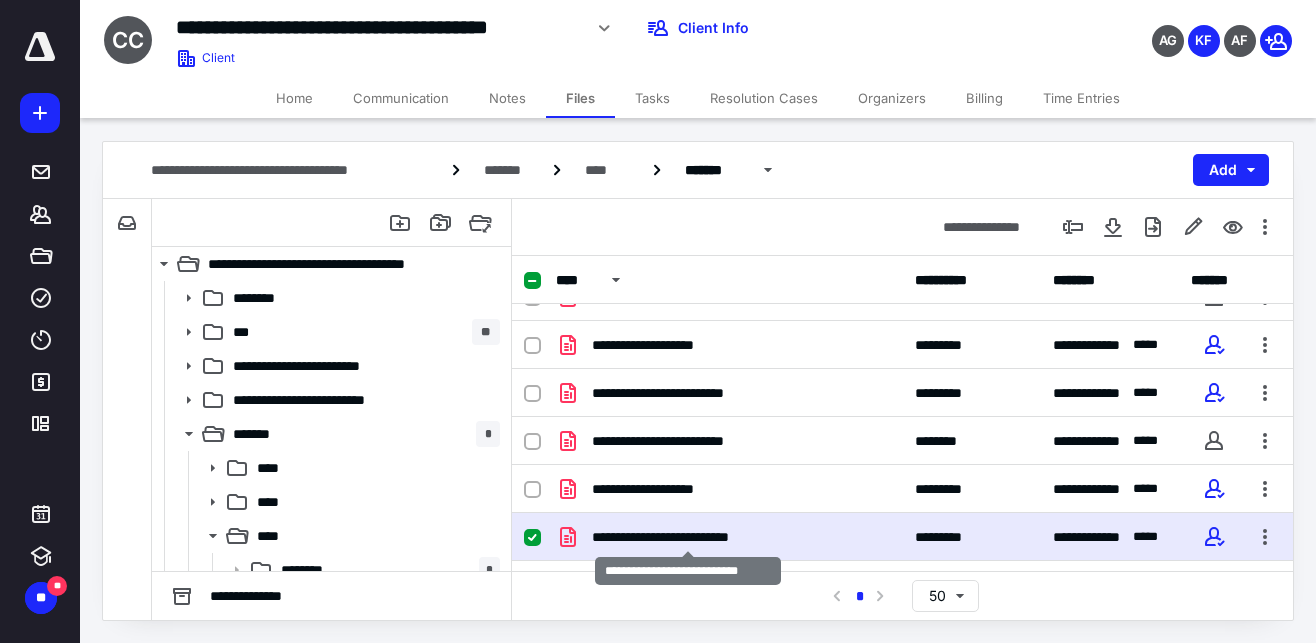 click on "**********" at bounding box center (688, 537) 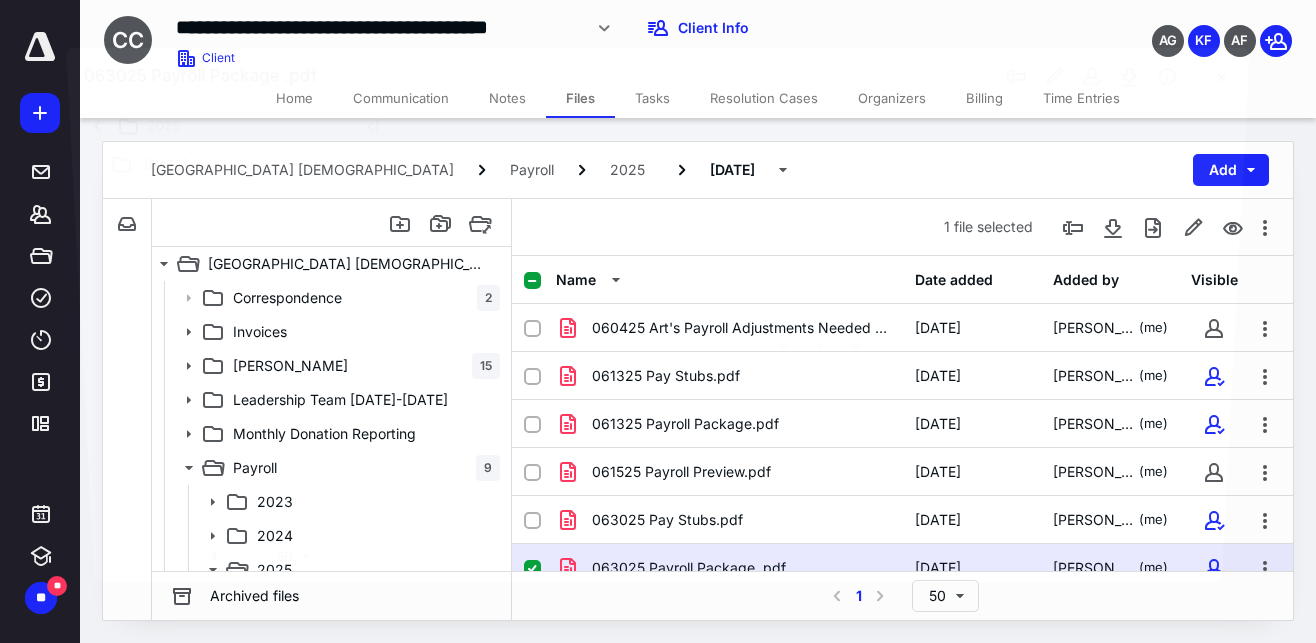 scroll, scrollTop: 34, scrollLeft: 0, axis: vertical 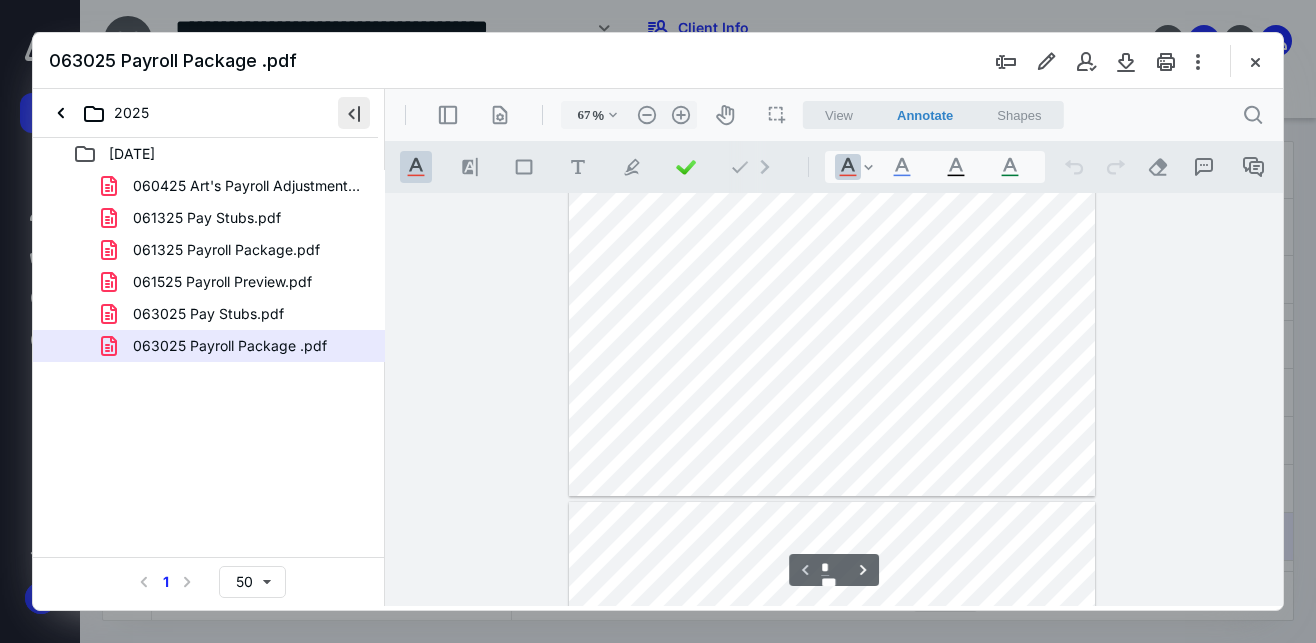 click at bounding box center (354, 113) 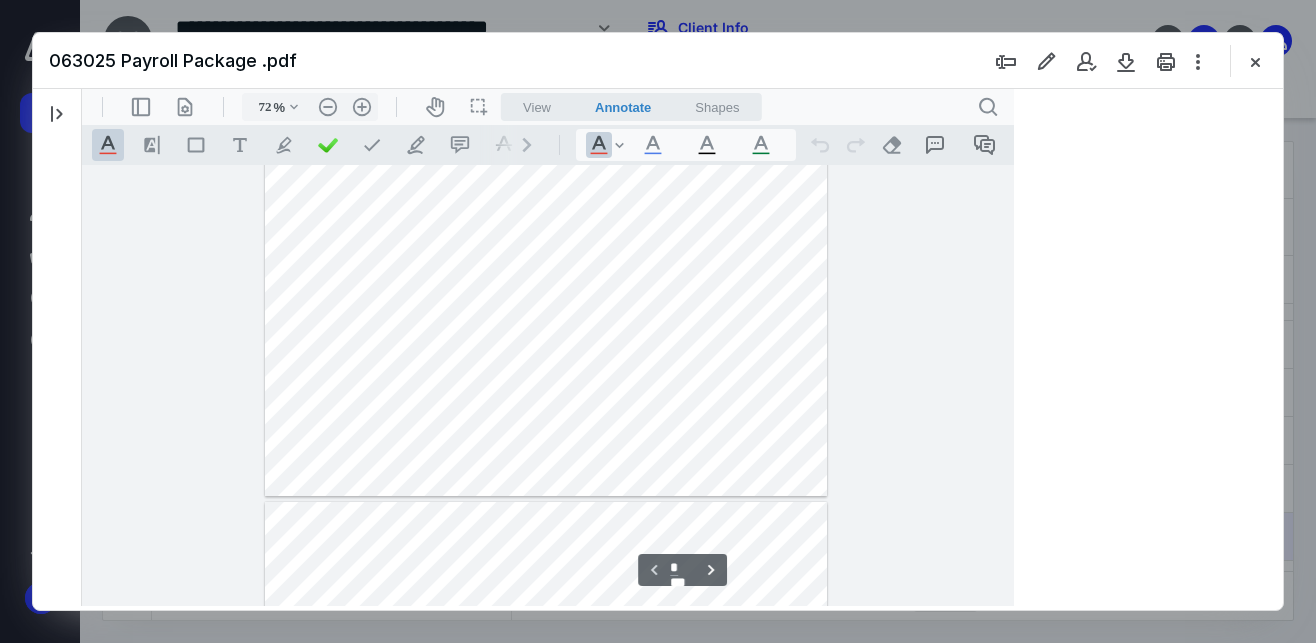 scroll, scrollTop: 79, scrollLeft: 0, axis: vertical 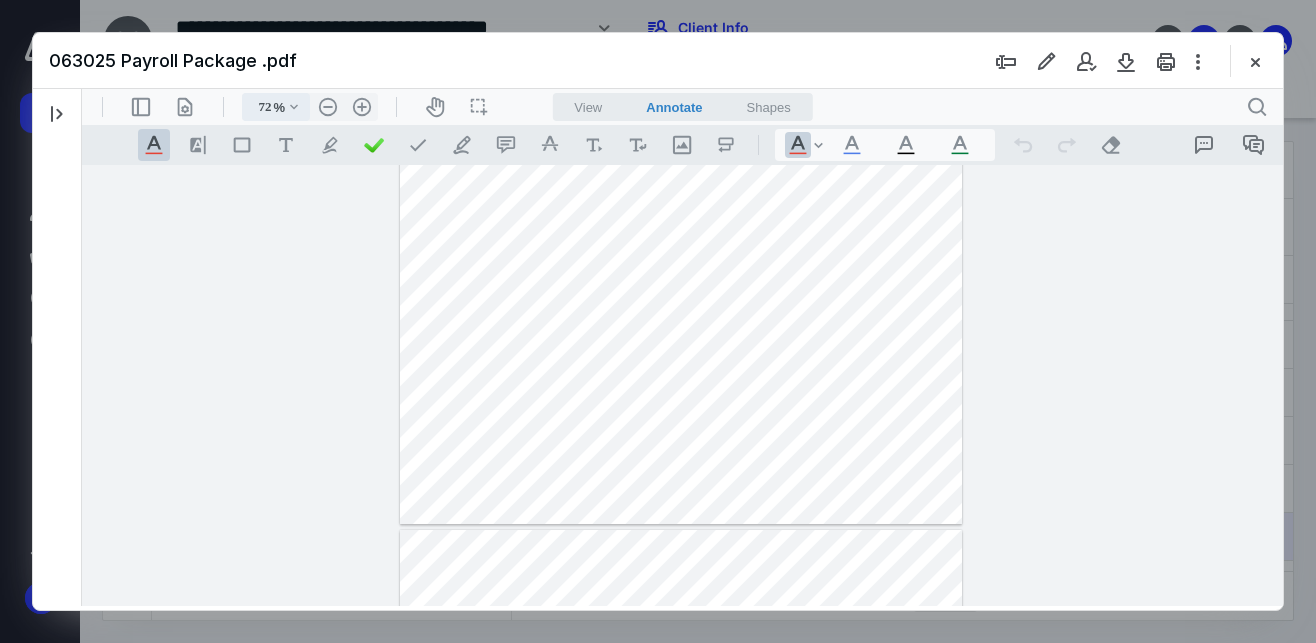 click on ".cls-1{fill:#abb0c4;} icon - chevron - down" at bounding box center (294, 107) 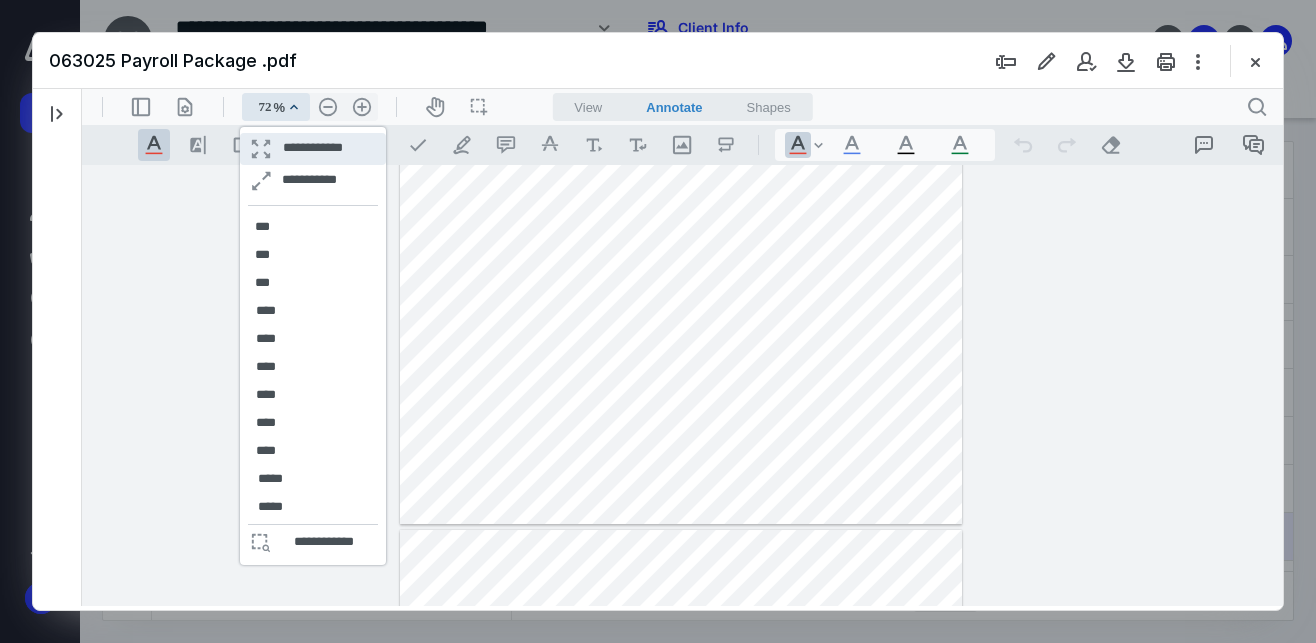 click on "**********" at bounding box center [312, 149] 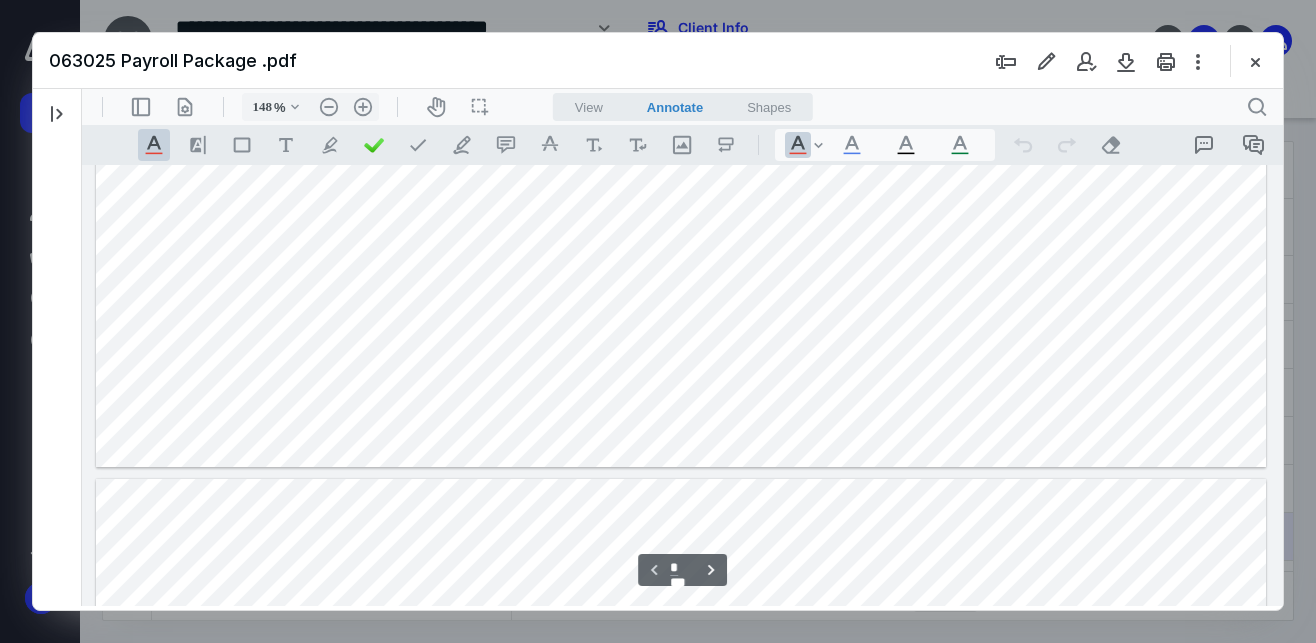 scroll, scrollTop: 615, scrollLeft: 0, axis: vertical 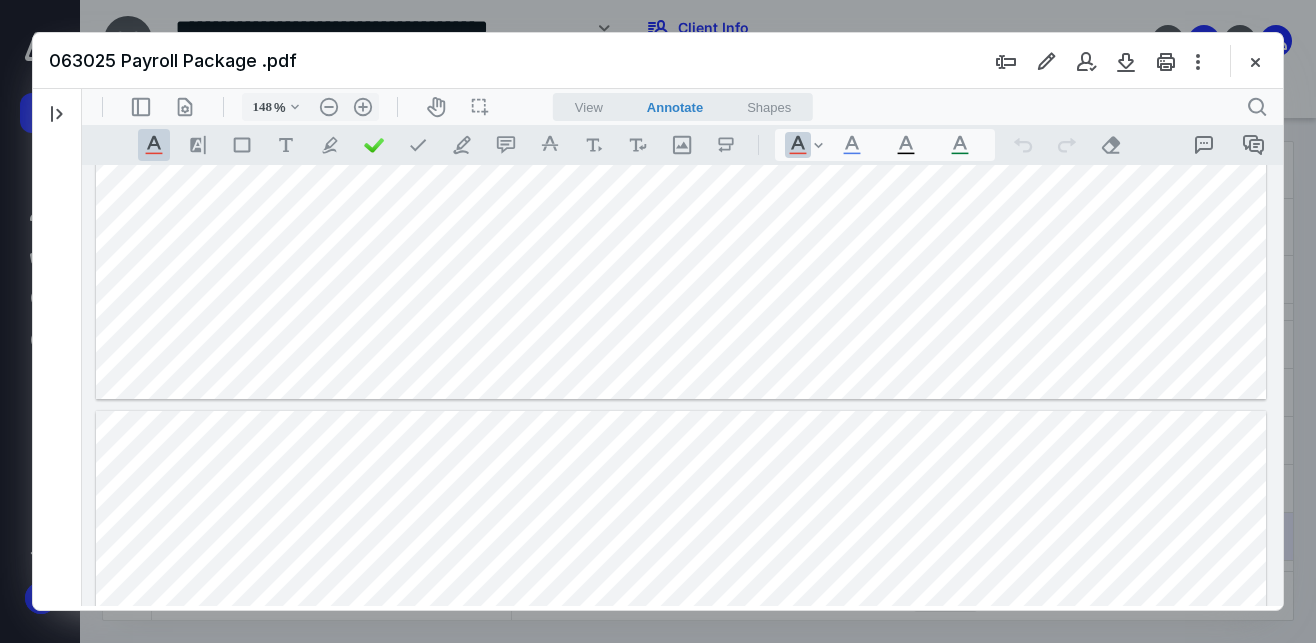type on "*" 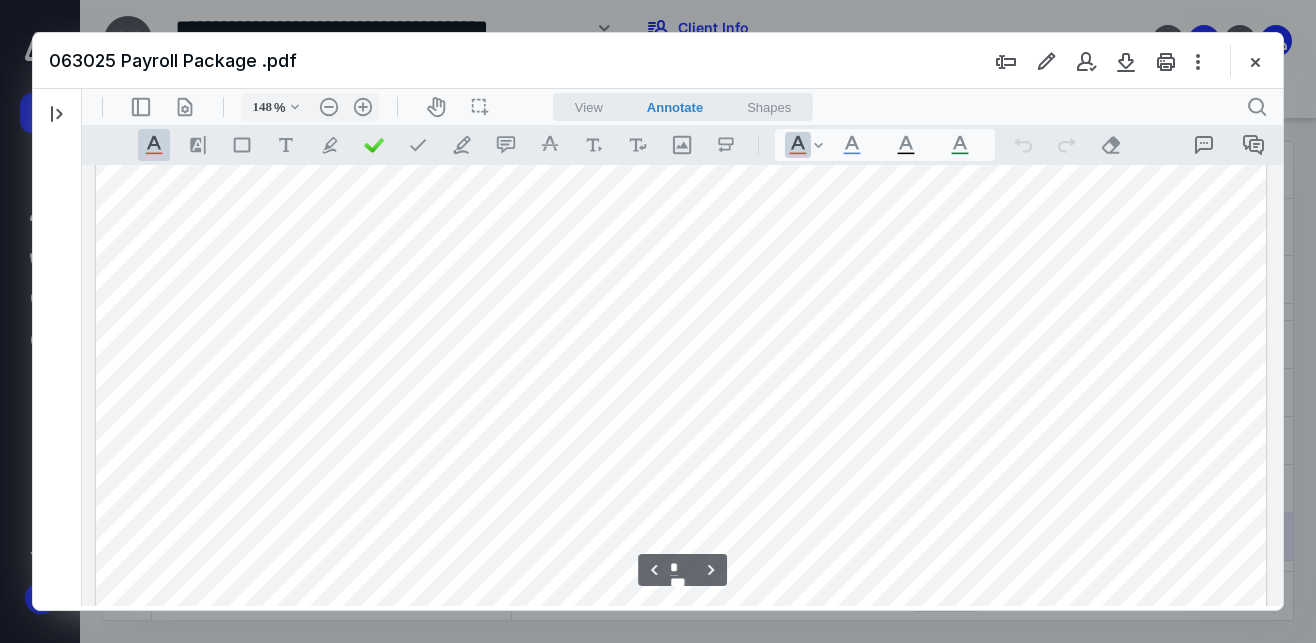 scroll, scrollTop: 1196, scrollLeft: 0, axis: vertical 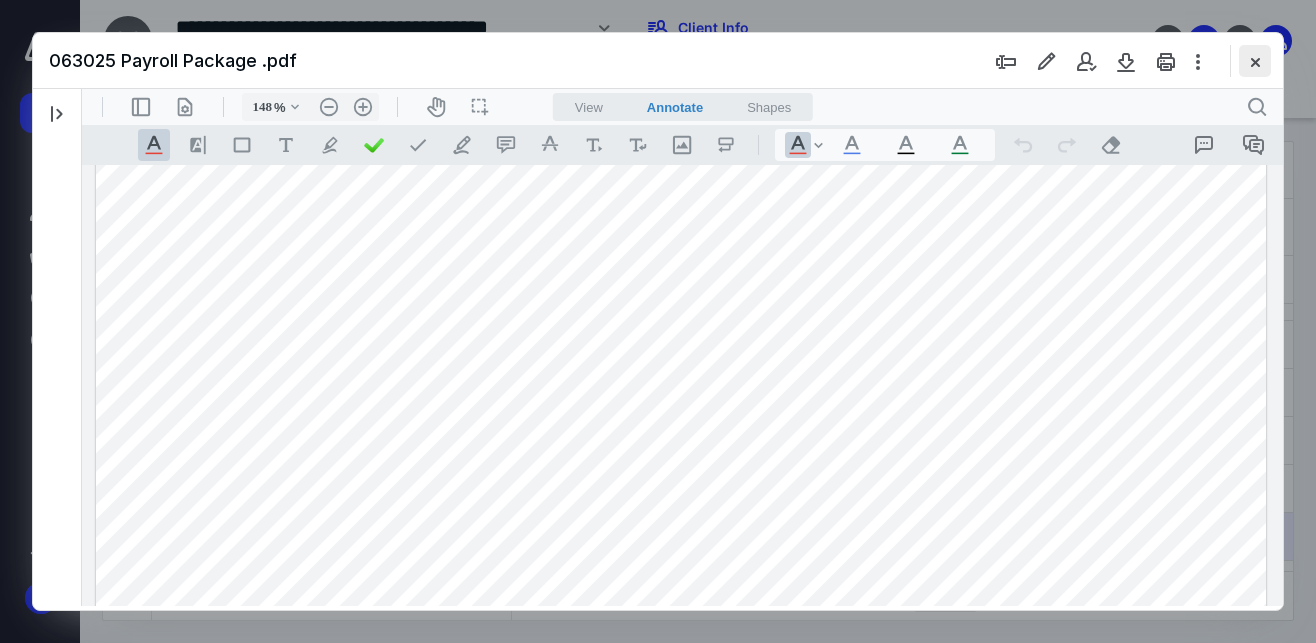 click at bounding box center [1255, 61] 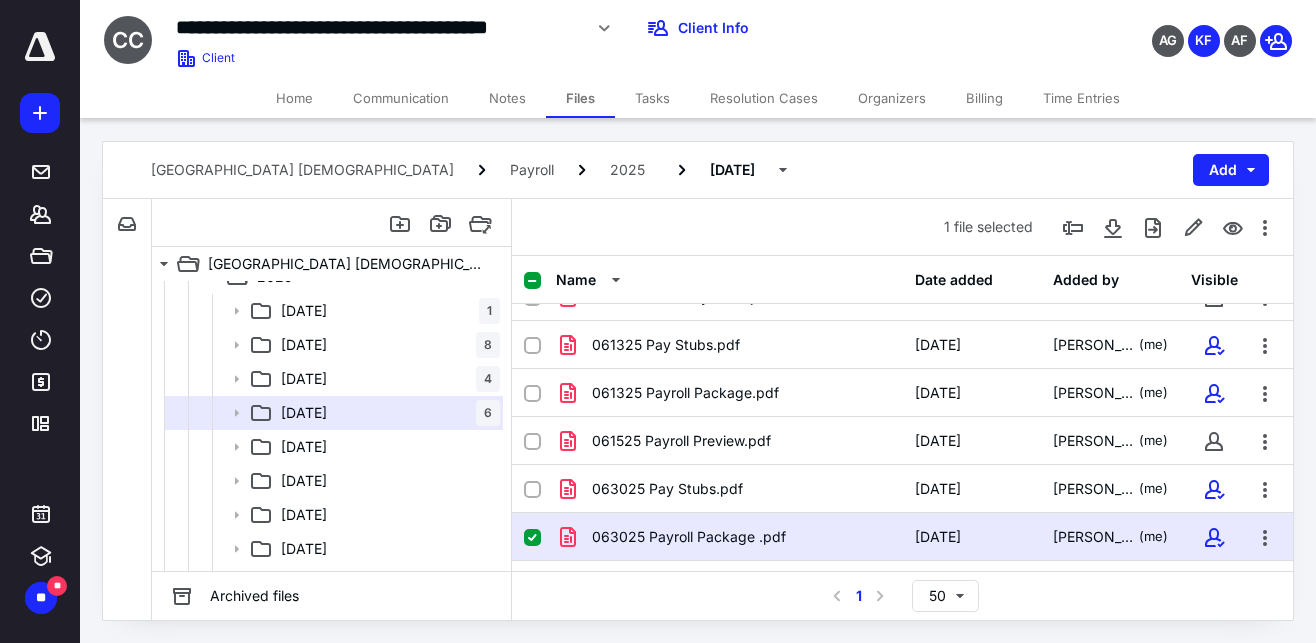 scroll, scrollTop: 304, scrollLeft: 0, axis: vertical 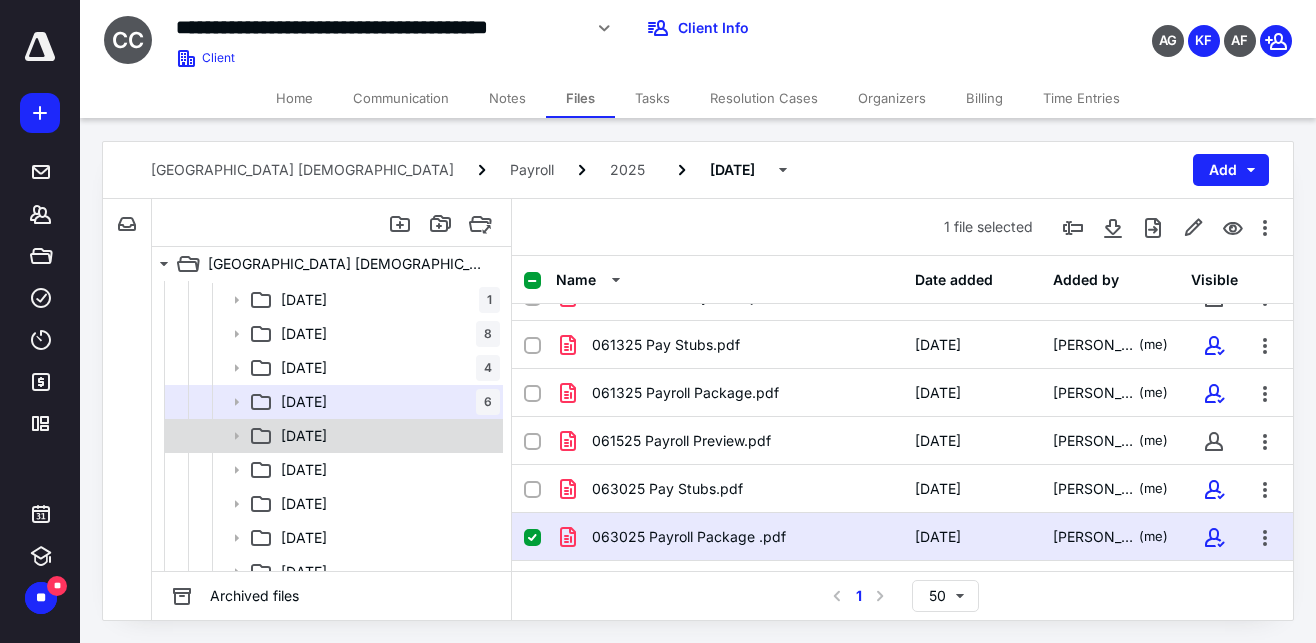 click on "07 July" at bounding box center (386, 436) 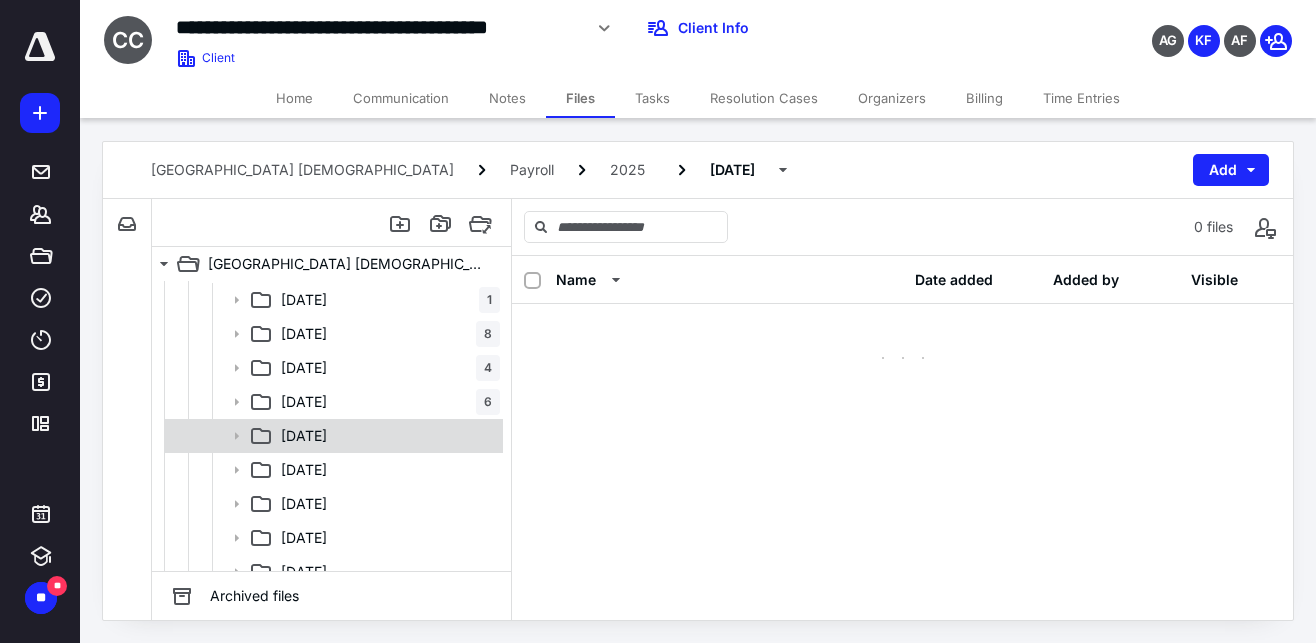 scroll, scrollTop: 0, scrollLeft: 0, axis: both 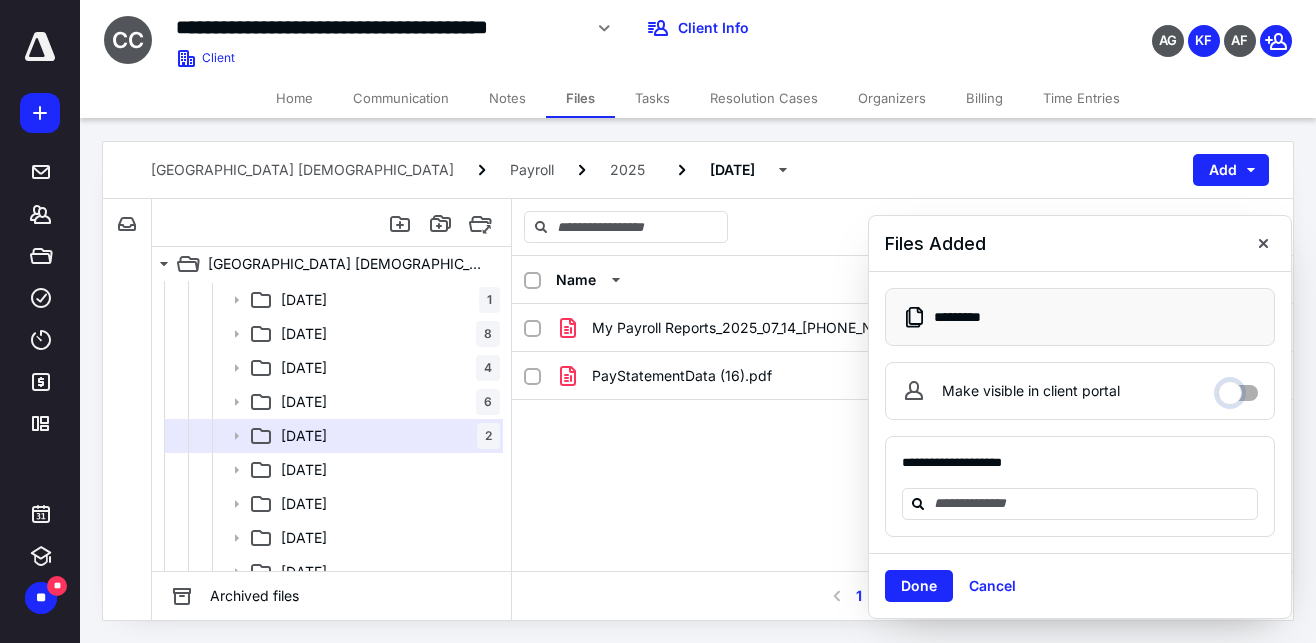 click on "Make visible in client portal" at bounding box center [1238, 388] 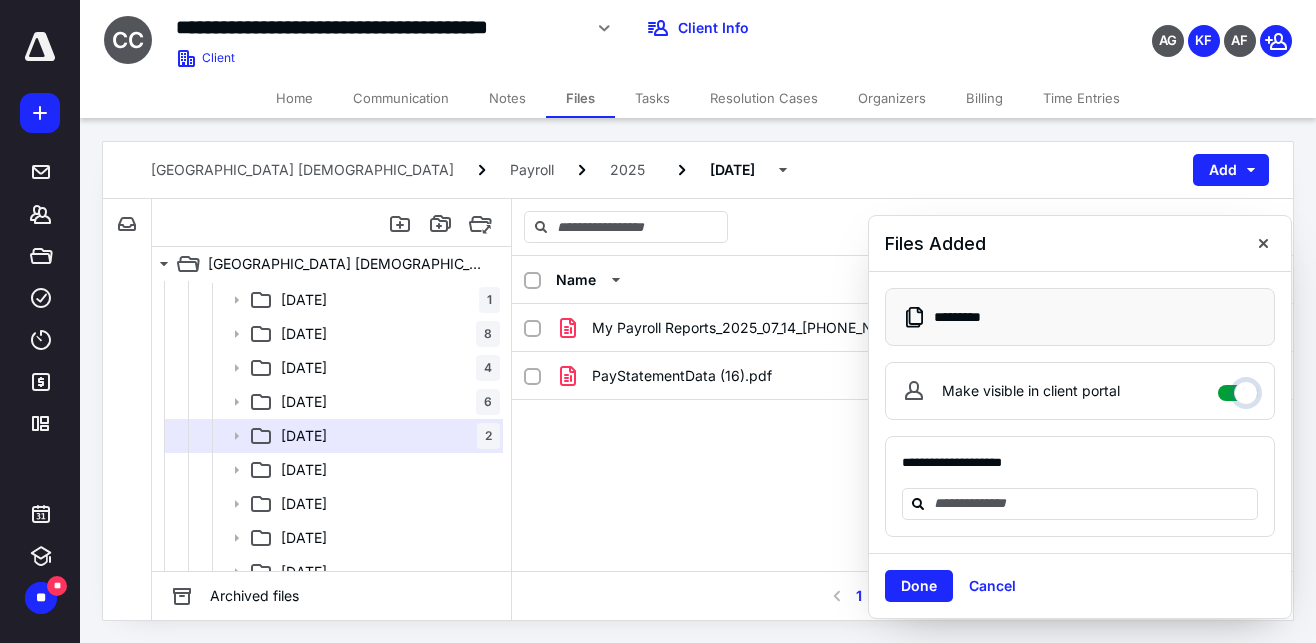 checkbox on "****" 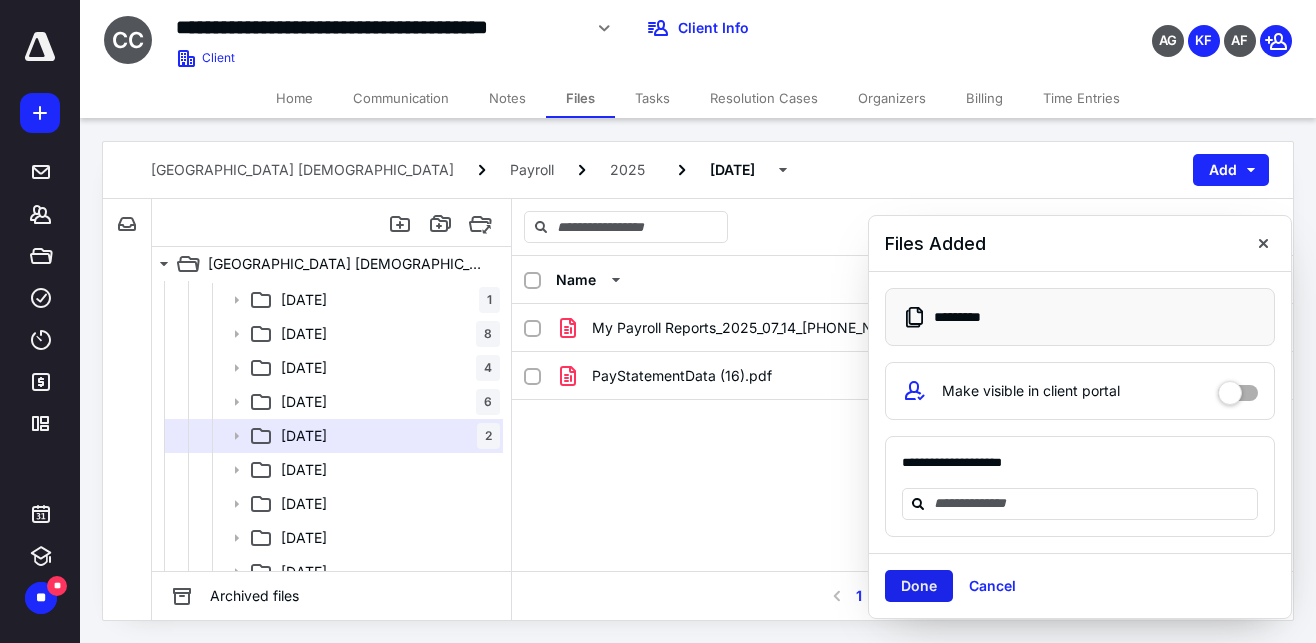 click on "Done" at bounding box center (919, 586) 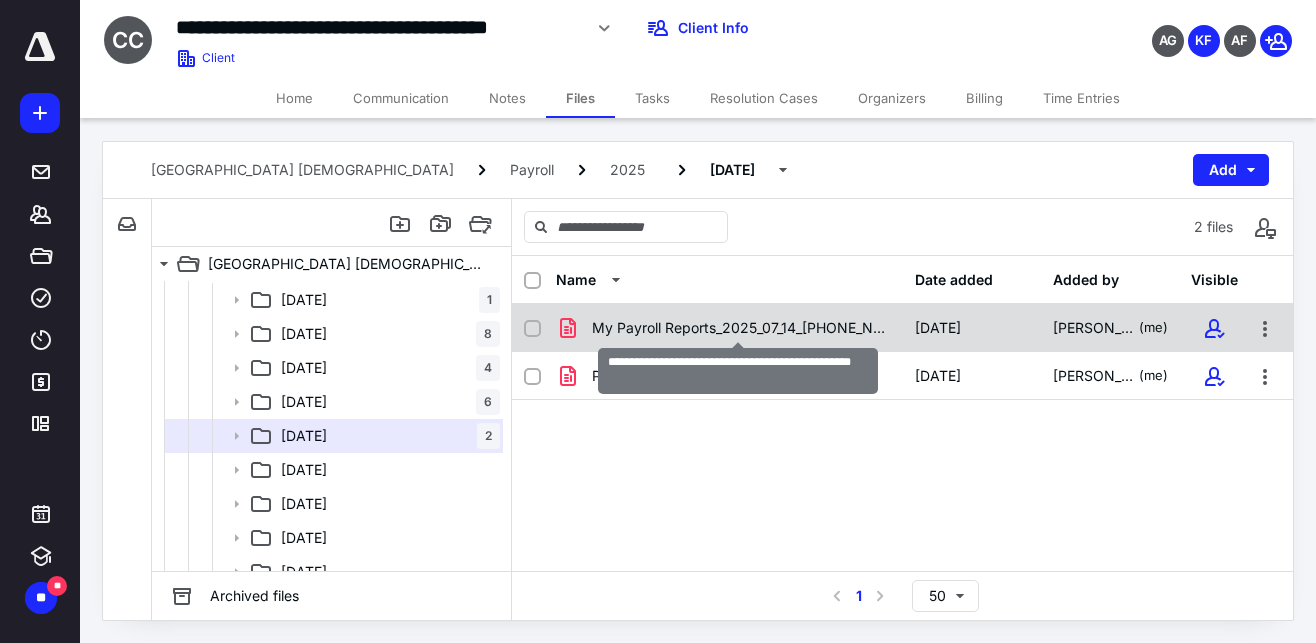 checkbox on "true" 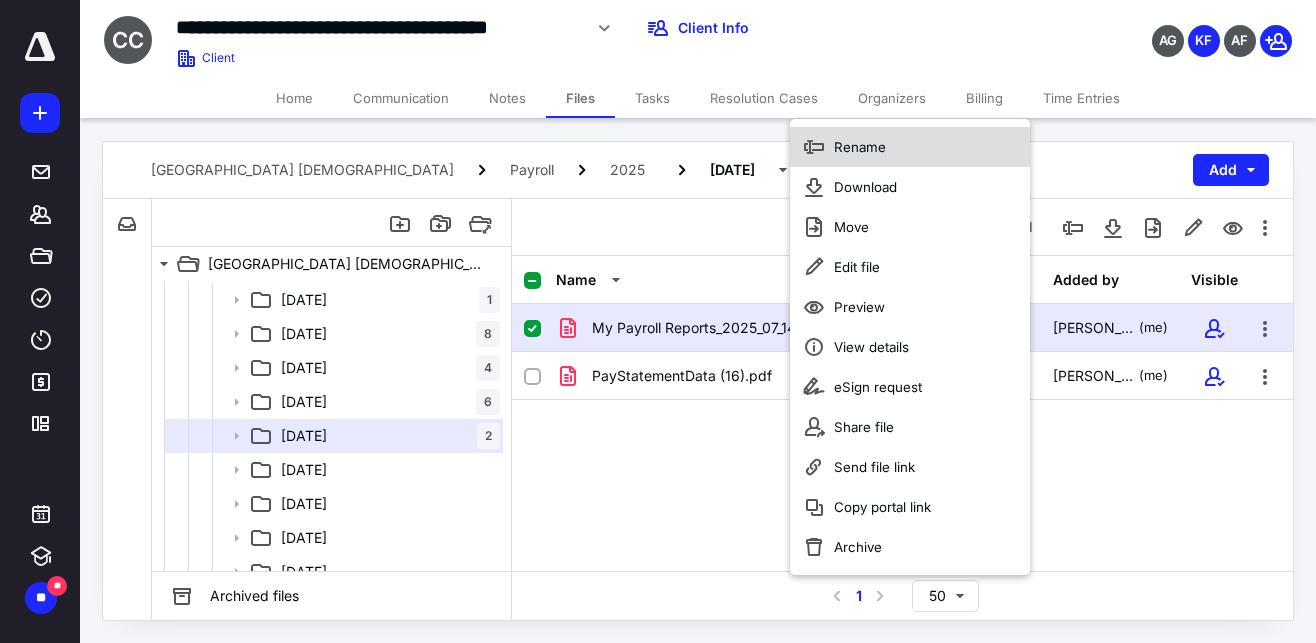 click on "Rename" at bounding box center (860, 147) 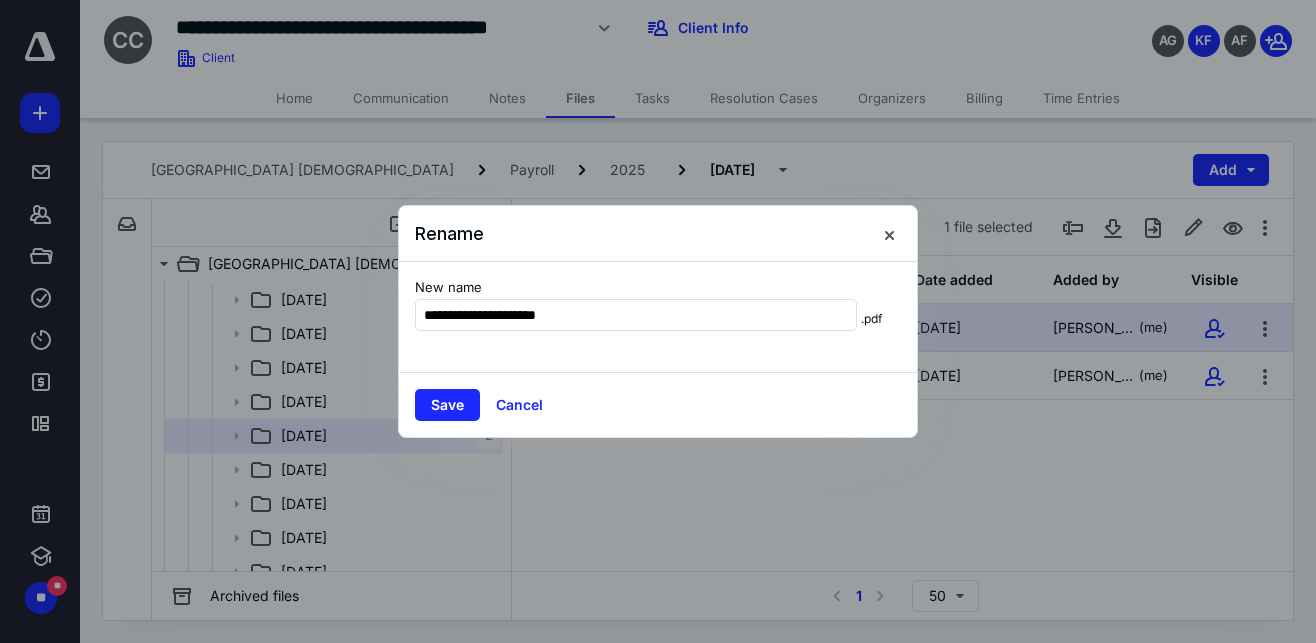 type on "**********" 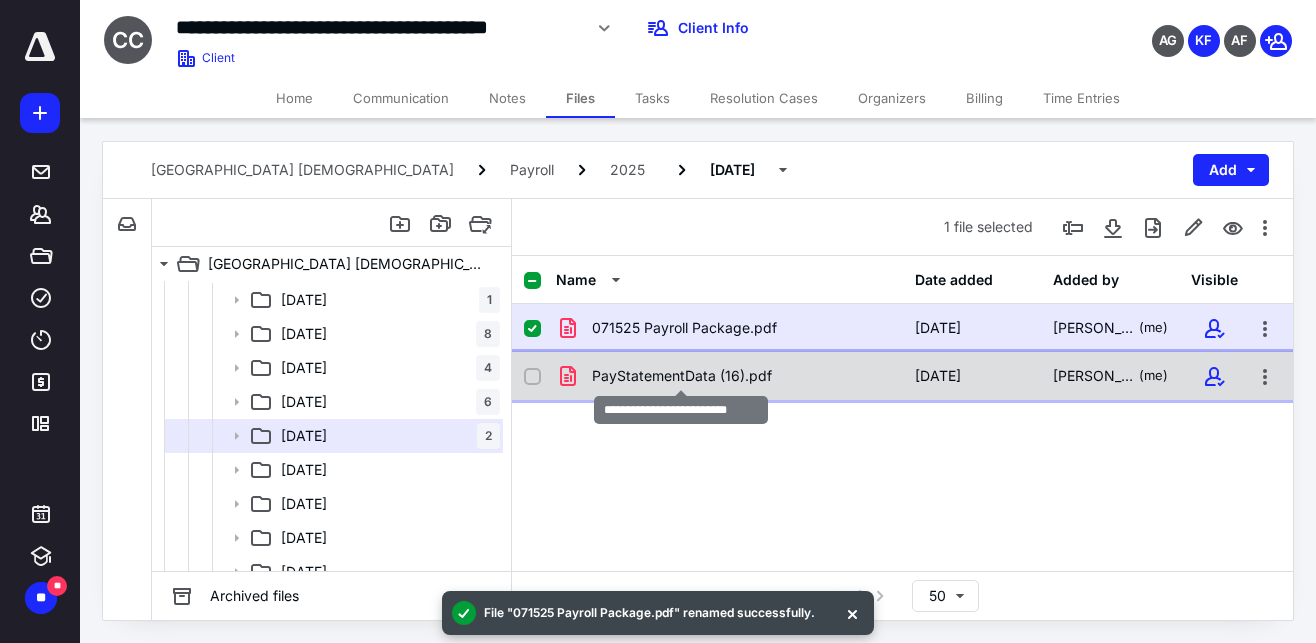 click on "PayStatementData (16).pdf" at bounding box center [682, 376] 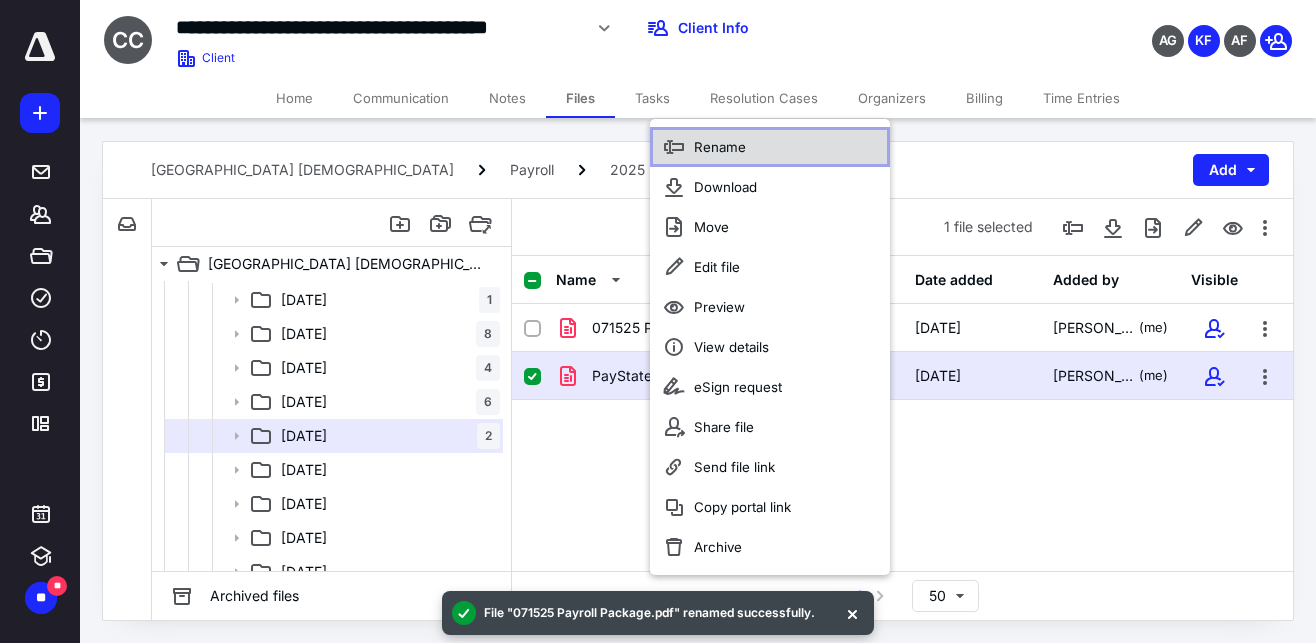 click 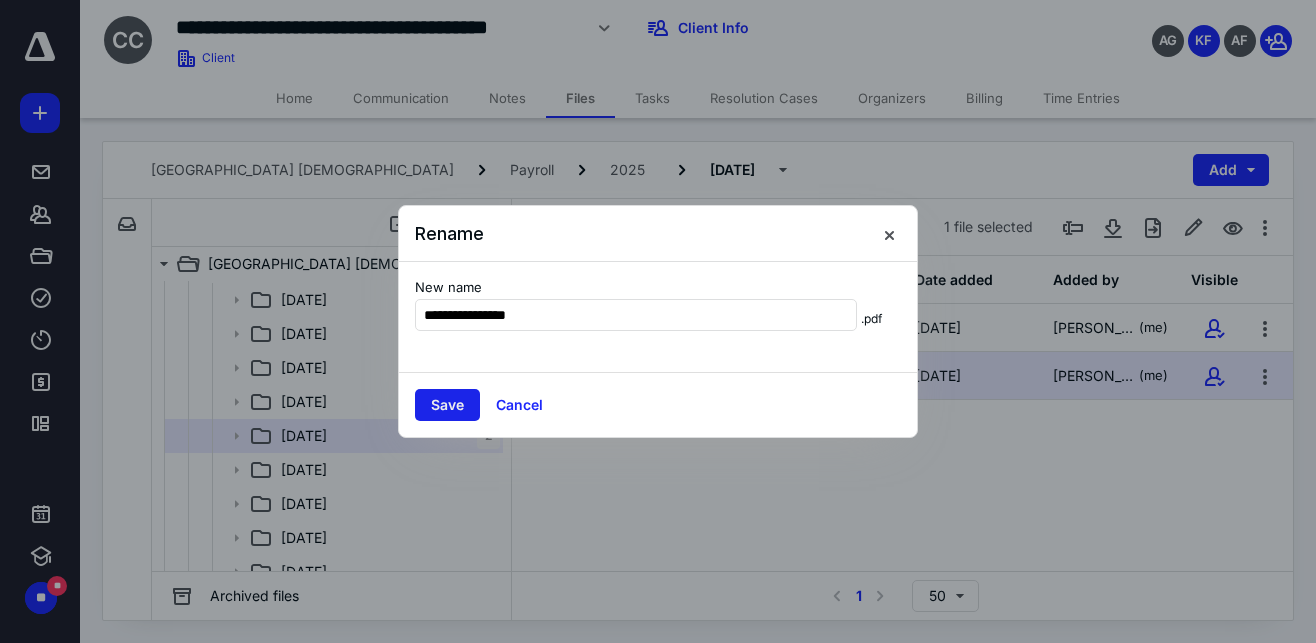 type on "**********" 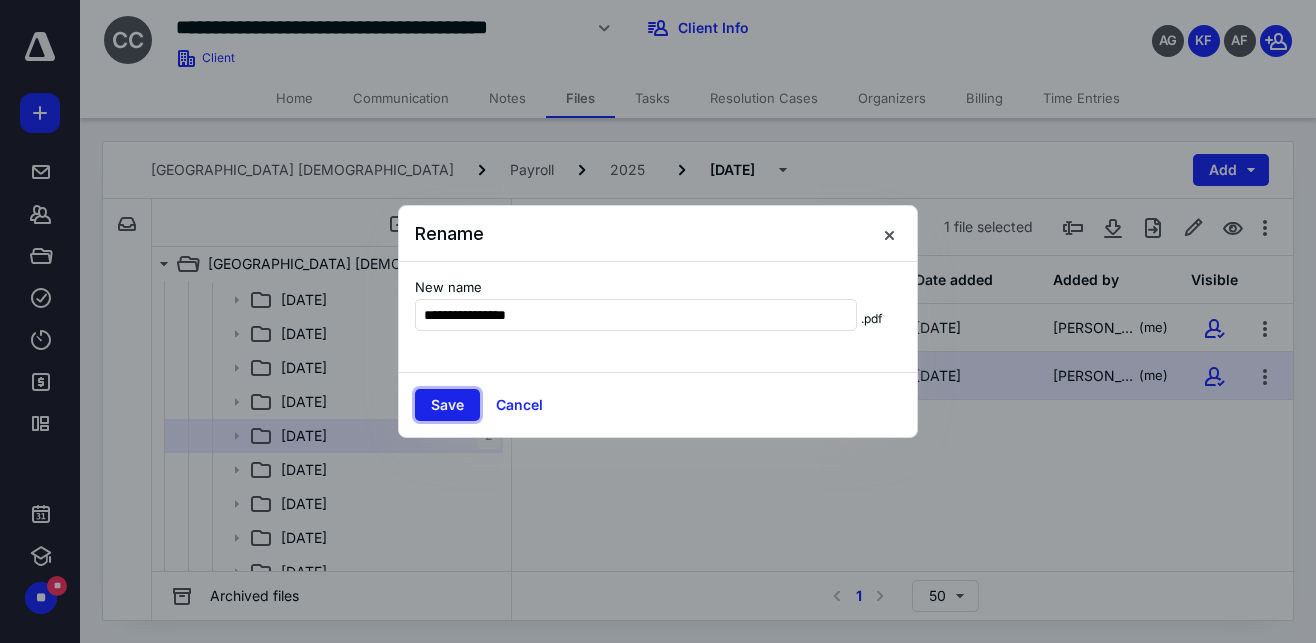 click on "Save" at bounding box center (447, 405) 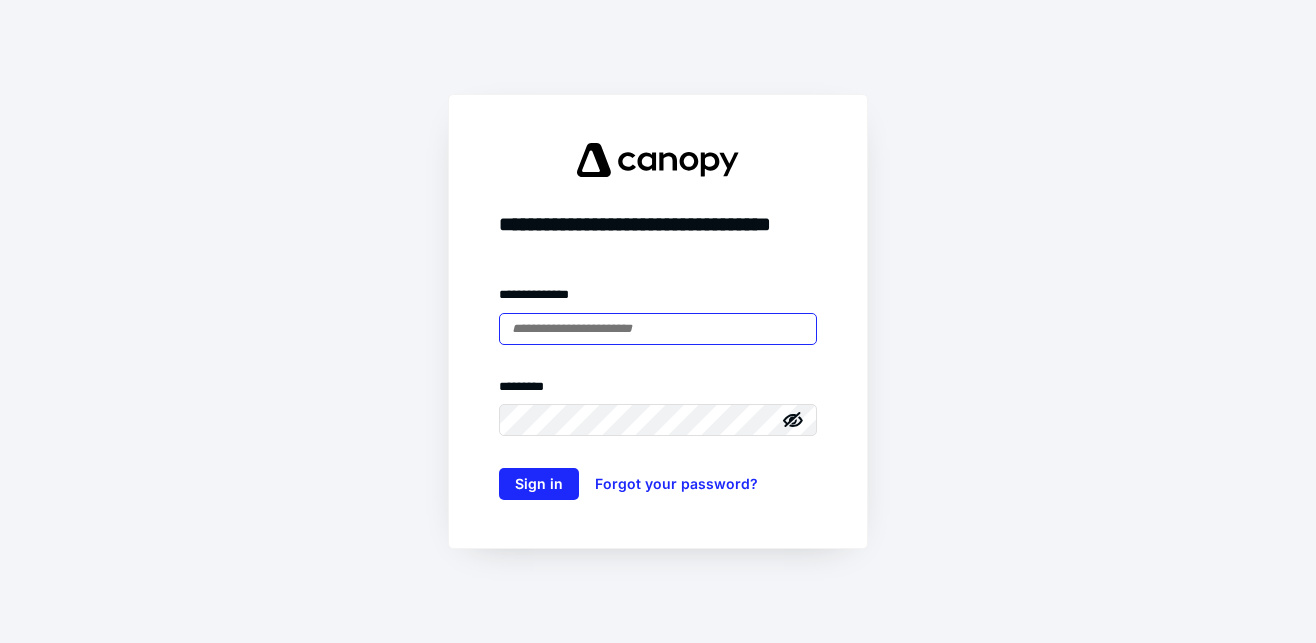 scroll, scrollTop: 0, scrollLeft: 0, axis: both 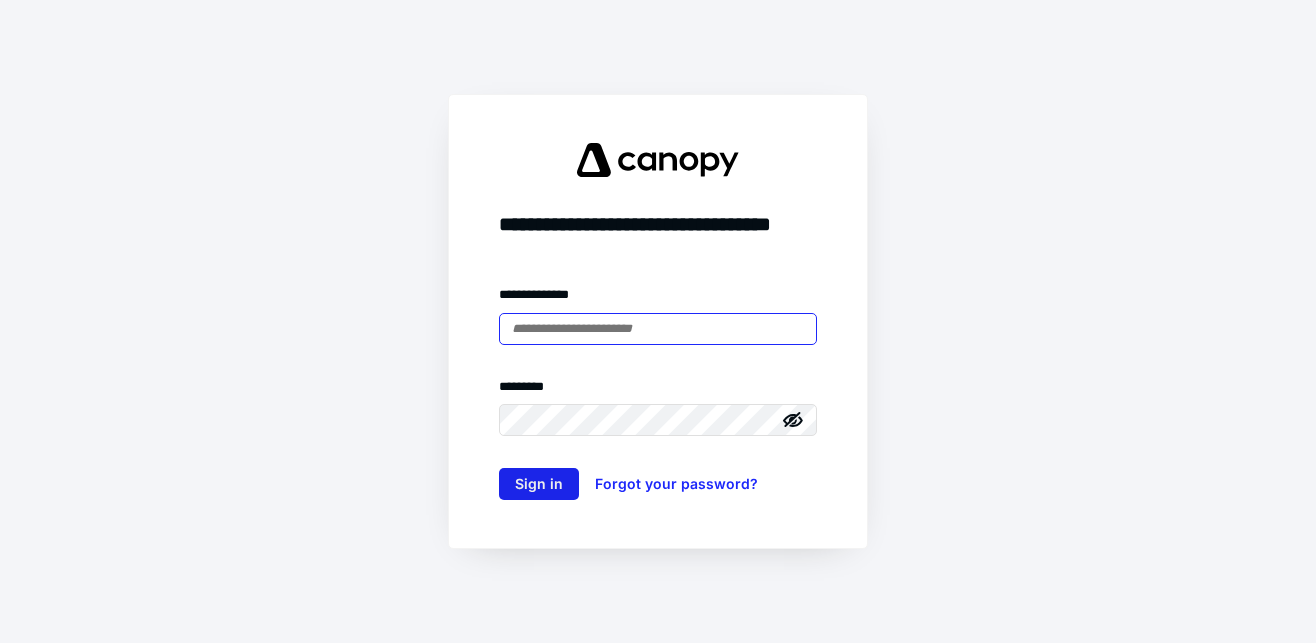 type on "**********" 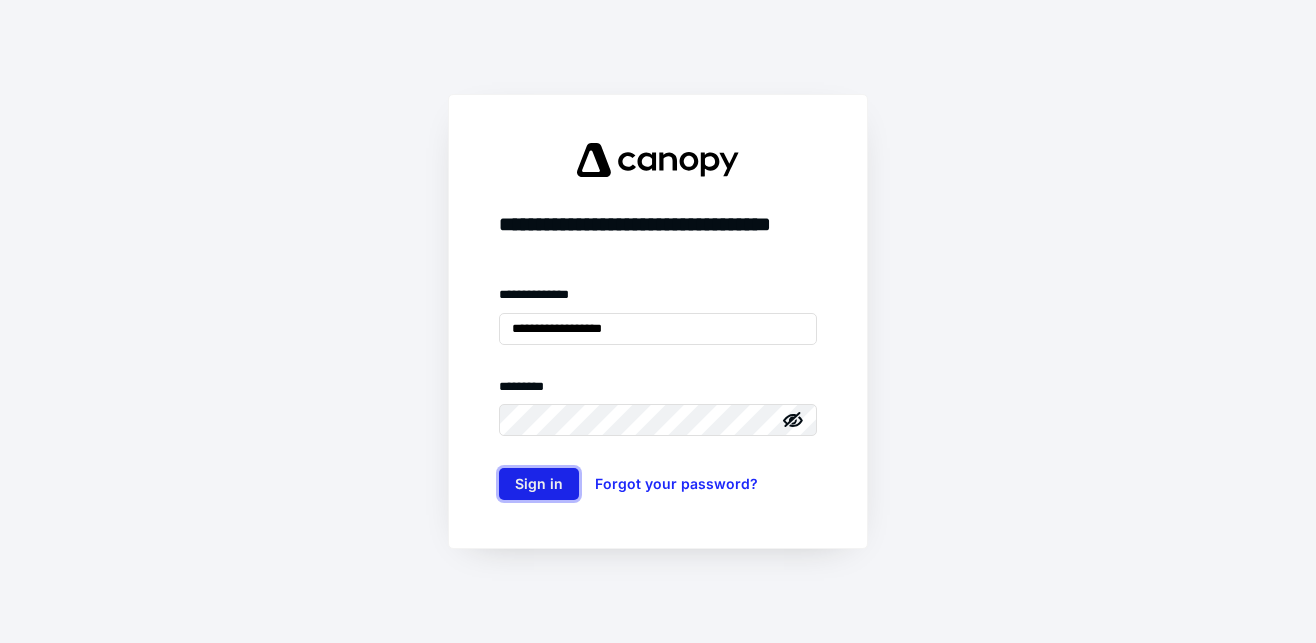 click on "Sign in" at bounding box center (539, 484) 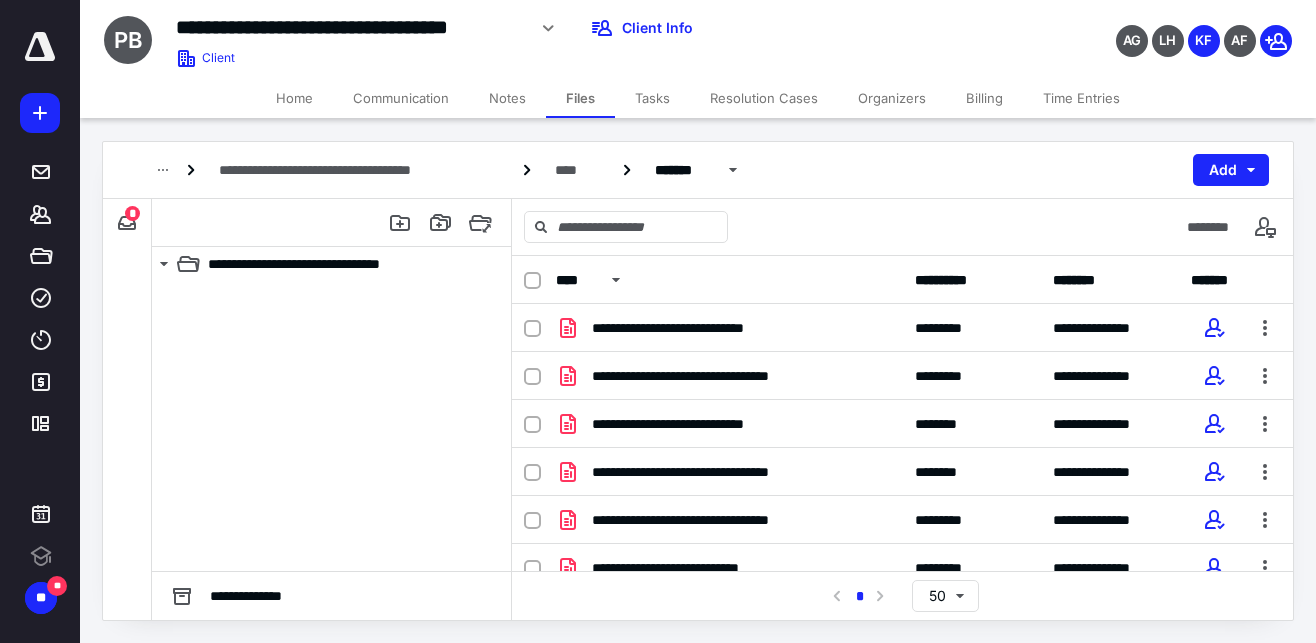 scroll, scrollTop: 0, scrollLeft: 0, axis: both 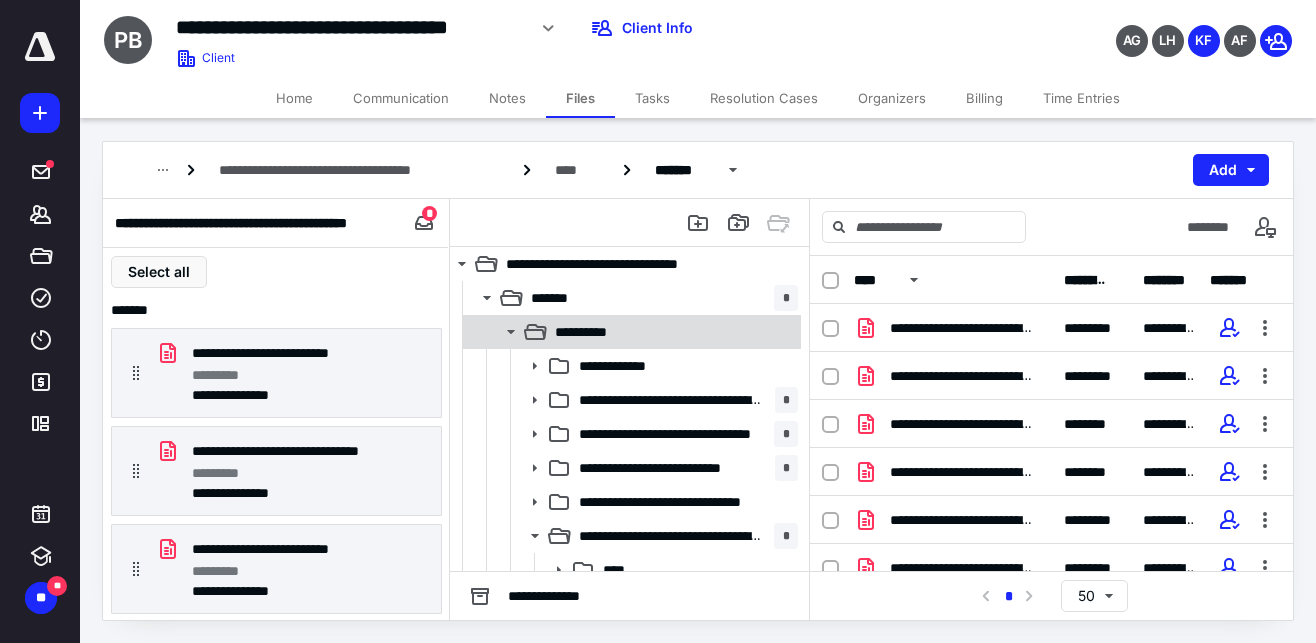 click 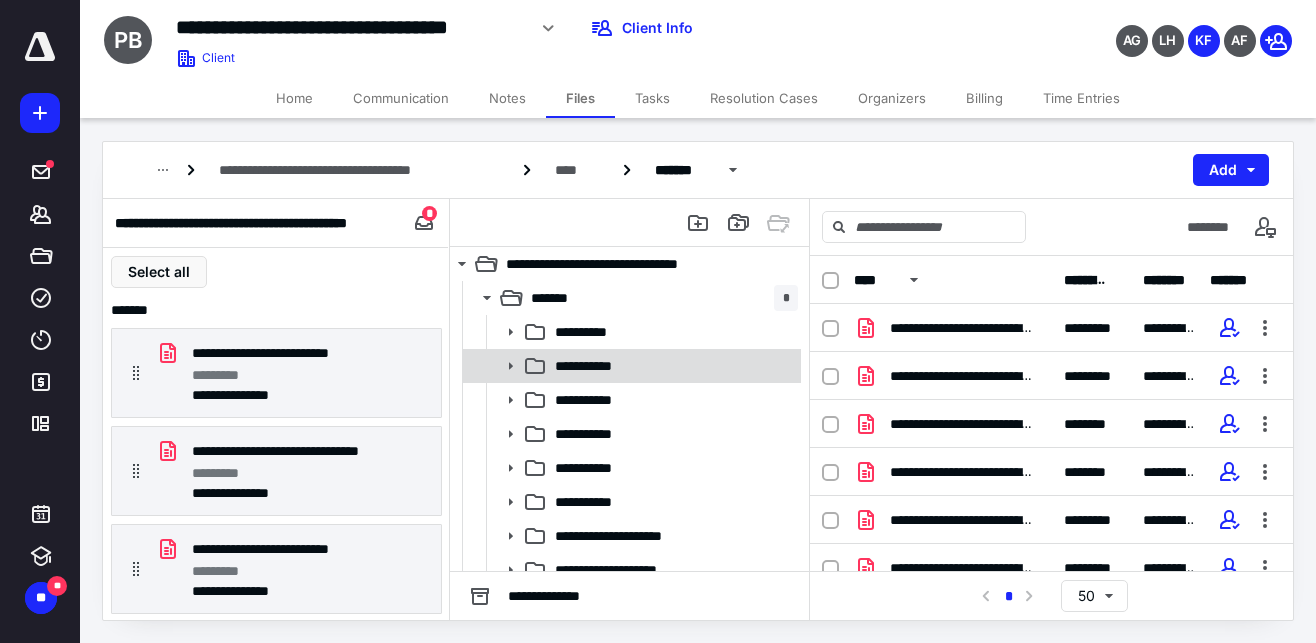 click 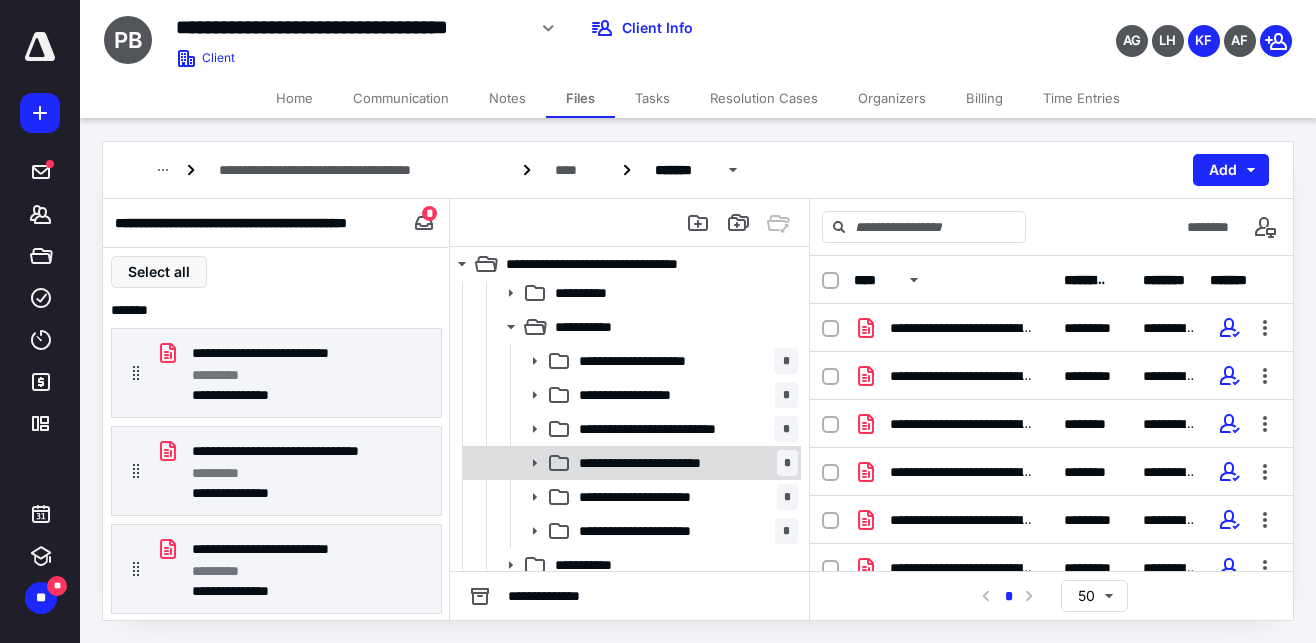 scroll, scrollTop: 37, scrollLeft: 0, axis: vertical 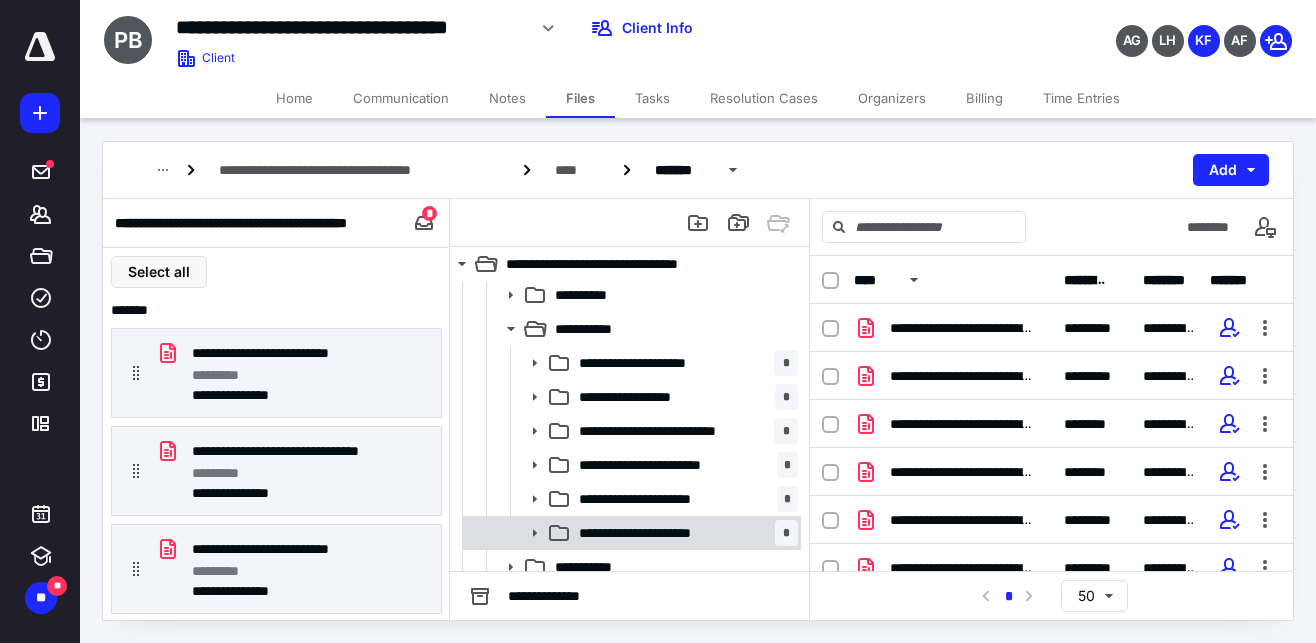click 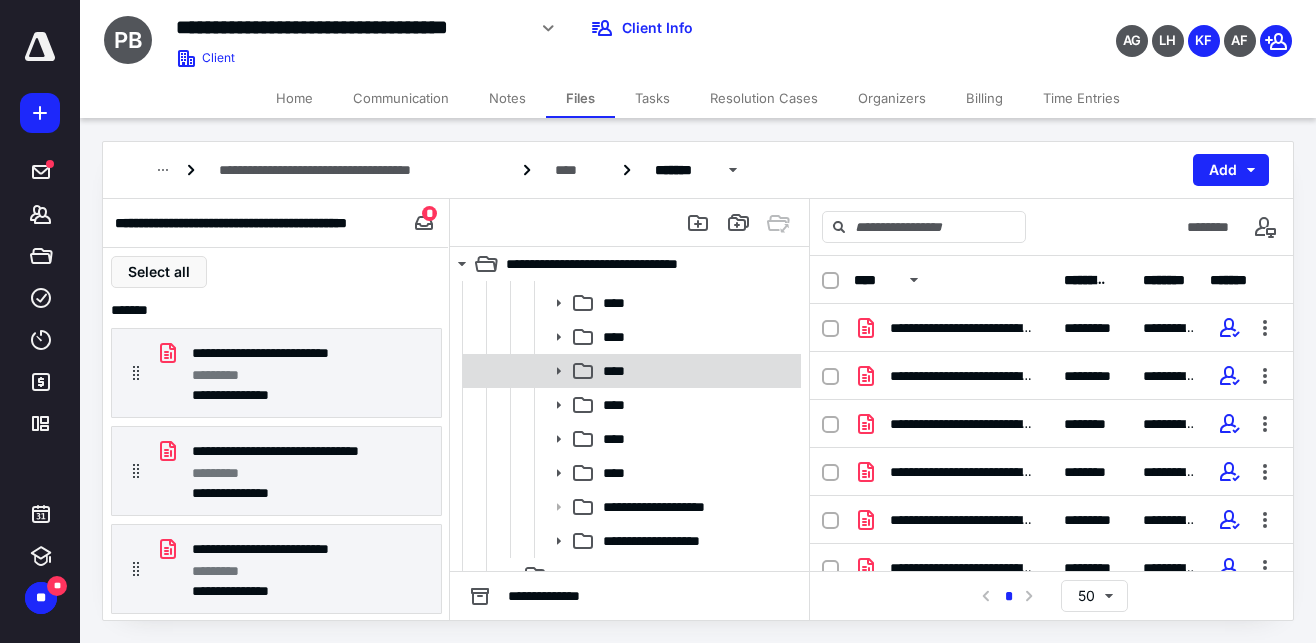 scroll, scrollTop: 338, scrollLeft: 0, axis: vertical 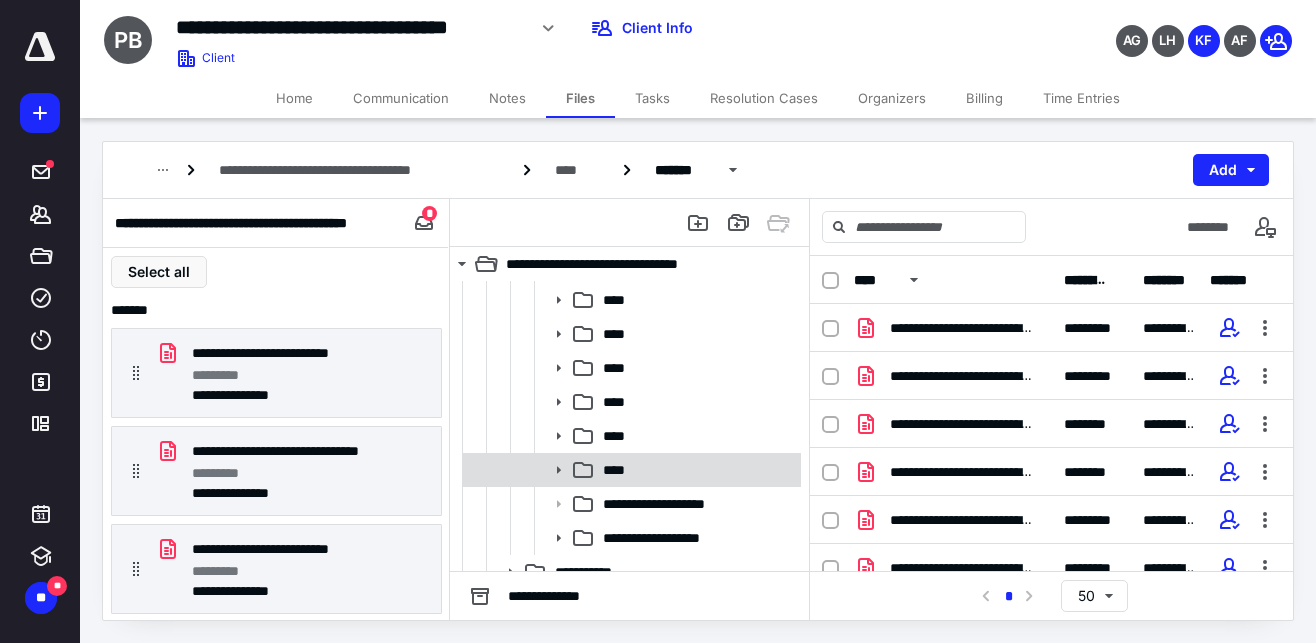 click 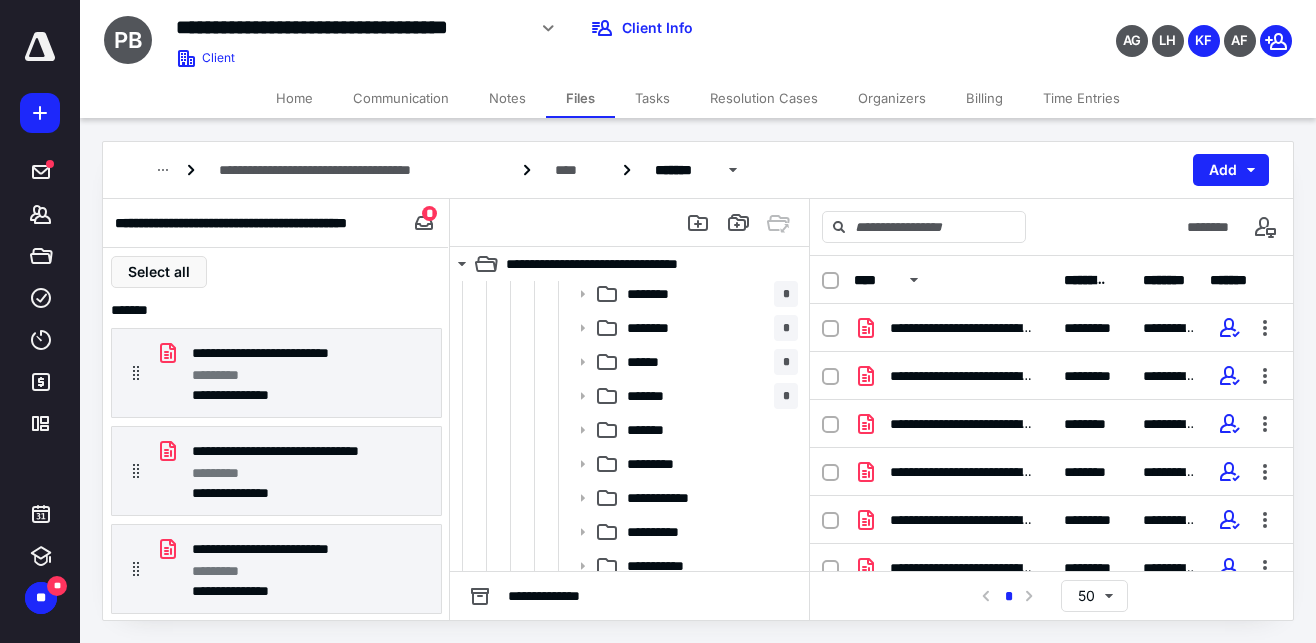 scroll, scrollTop: 617, scrollLeft: 0, axis: vertical 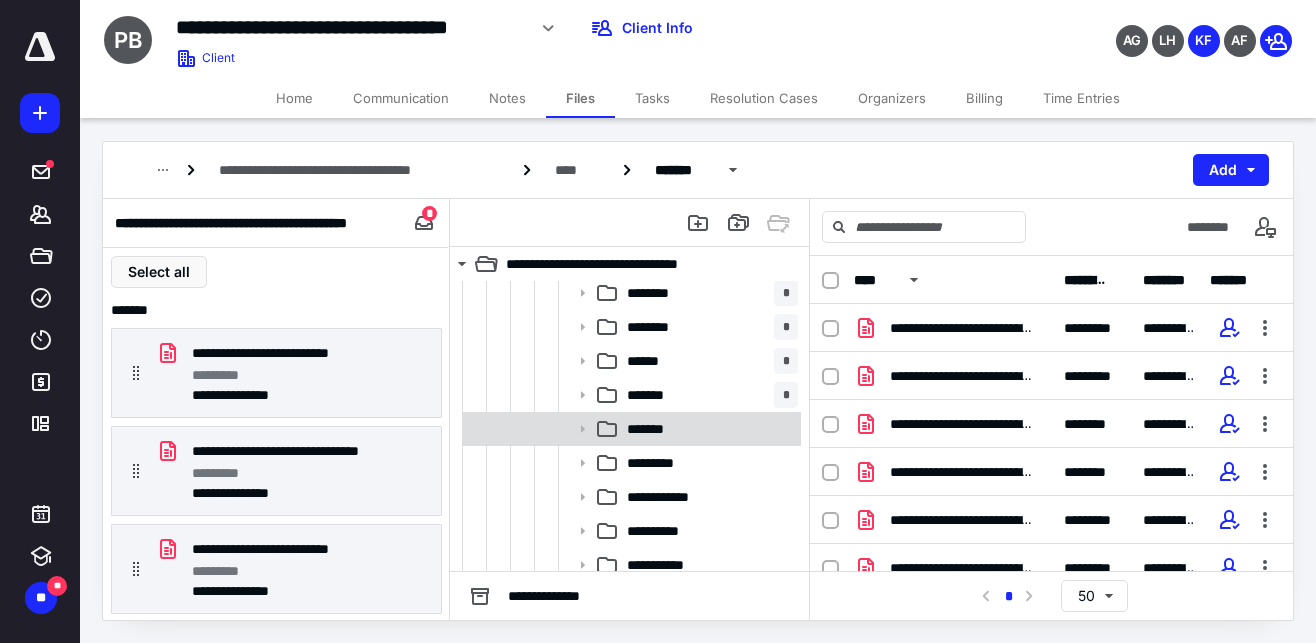 click 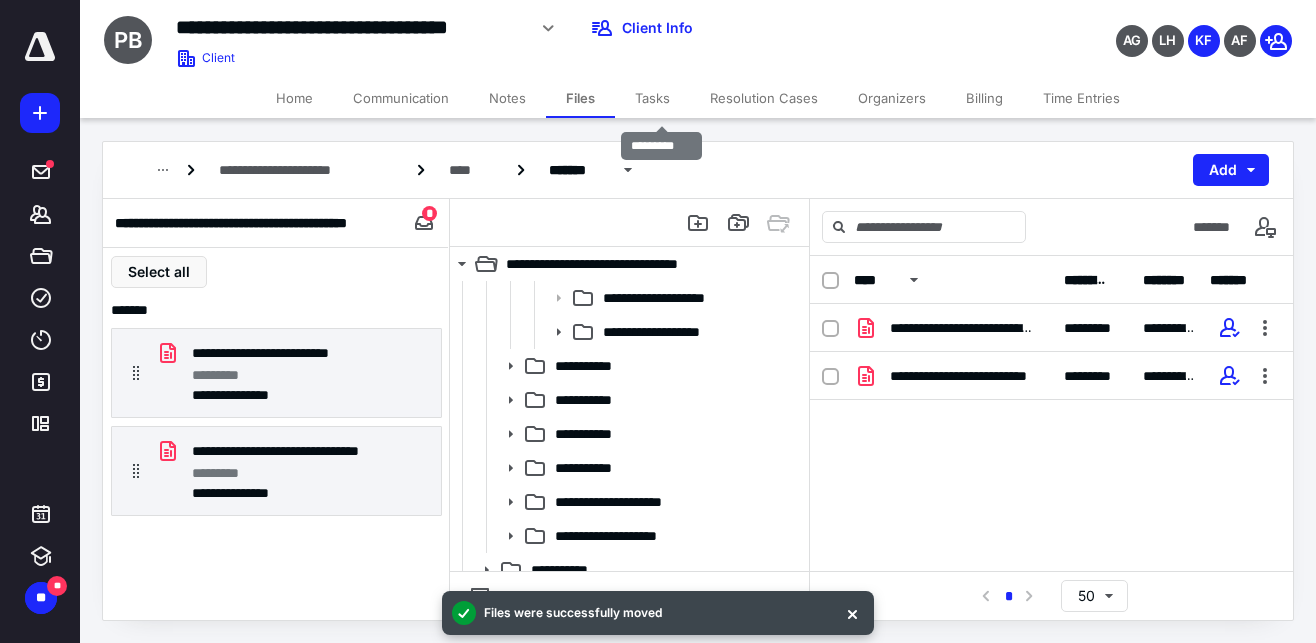 scroll, scrollTop: 968, scrollLeft: 0, axis: vertical 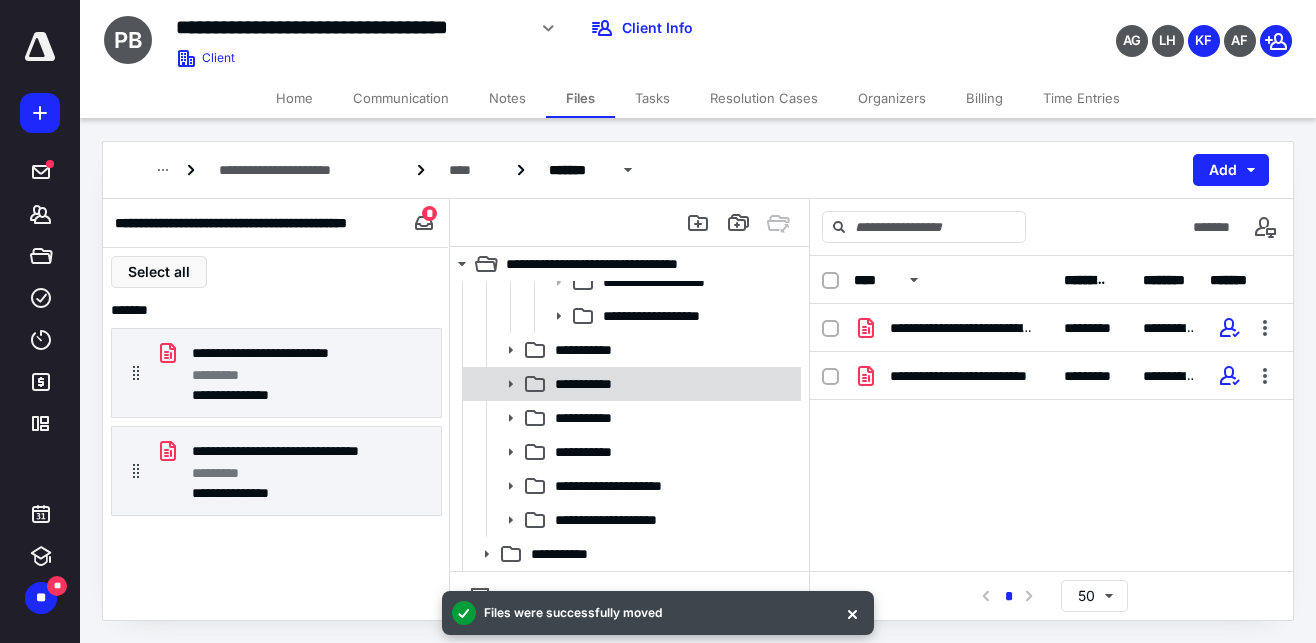 click 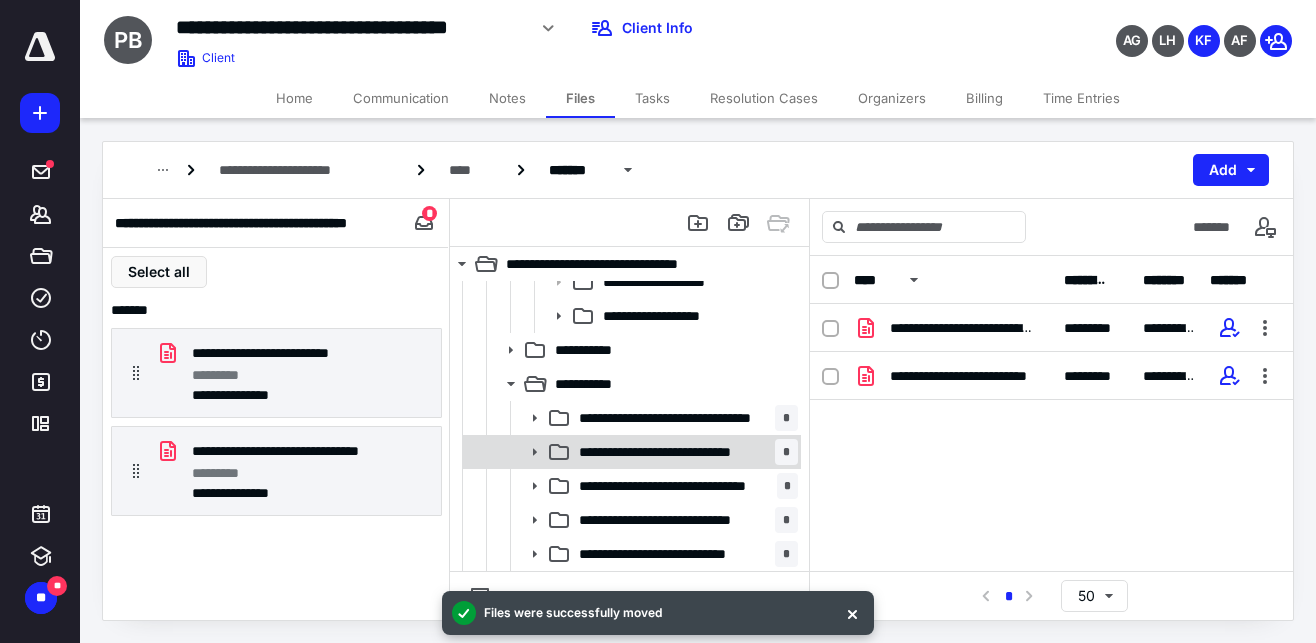 click 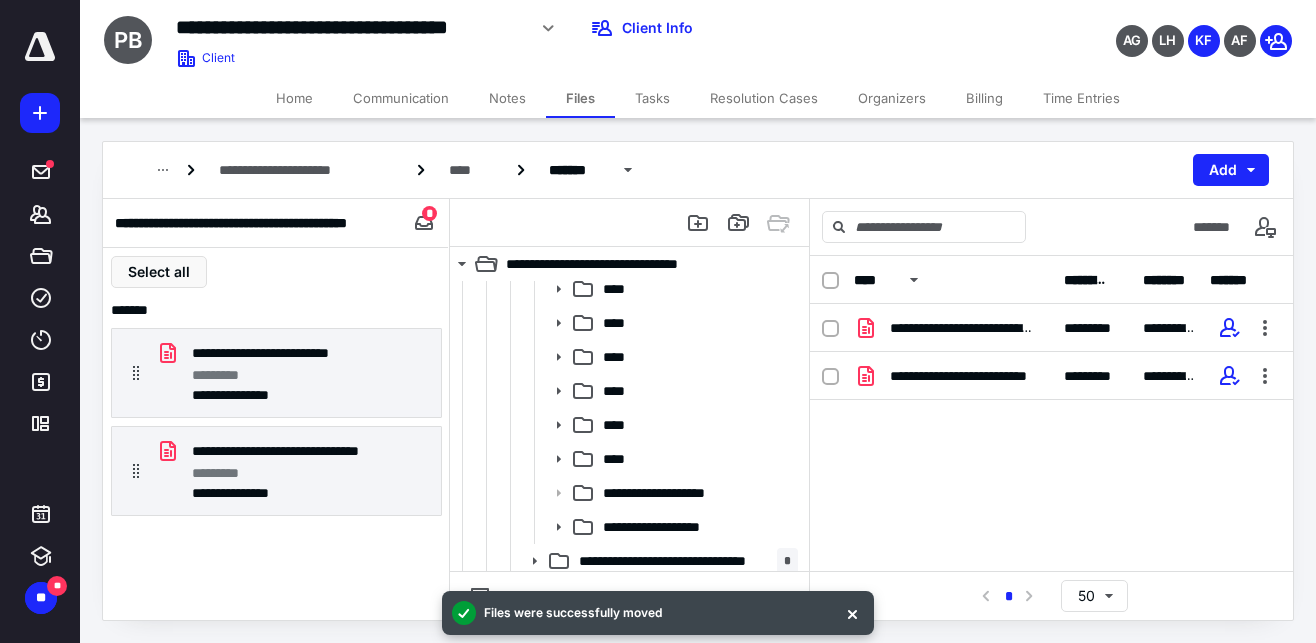 scroll, scrollTop: 1200, scrollLeft: 0, axis: vertical 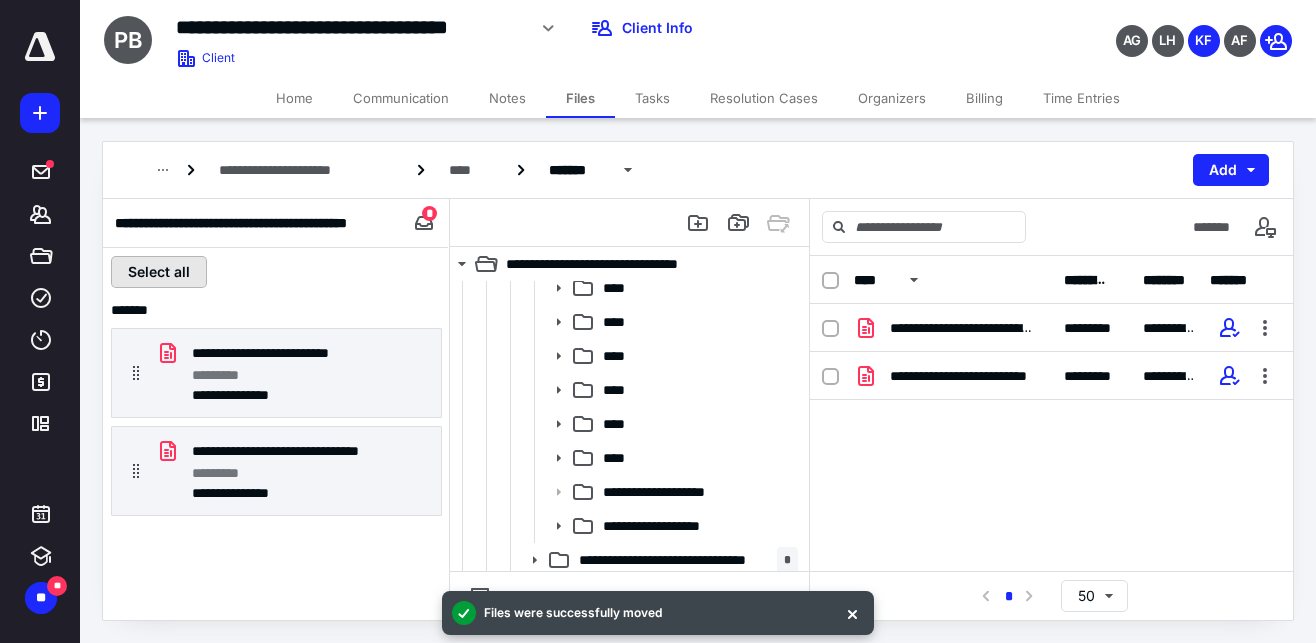 click on "Select all" at bounding box center (159, 272) 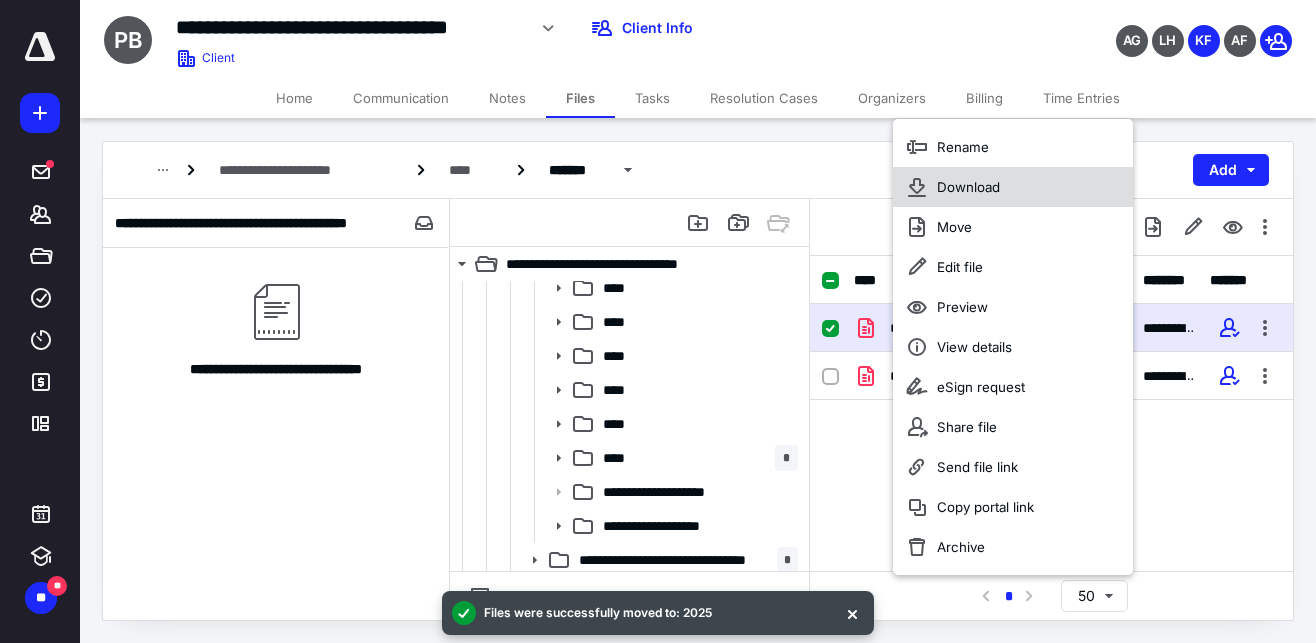 click on "Download" at bounding box center [968, 187] 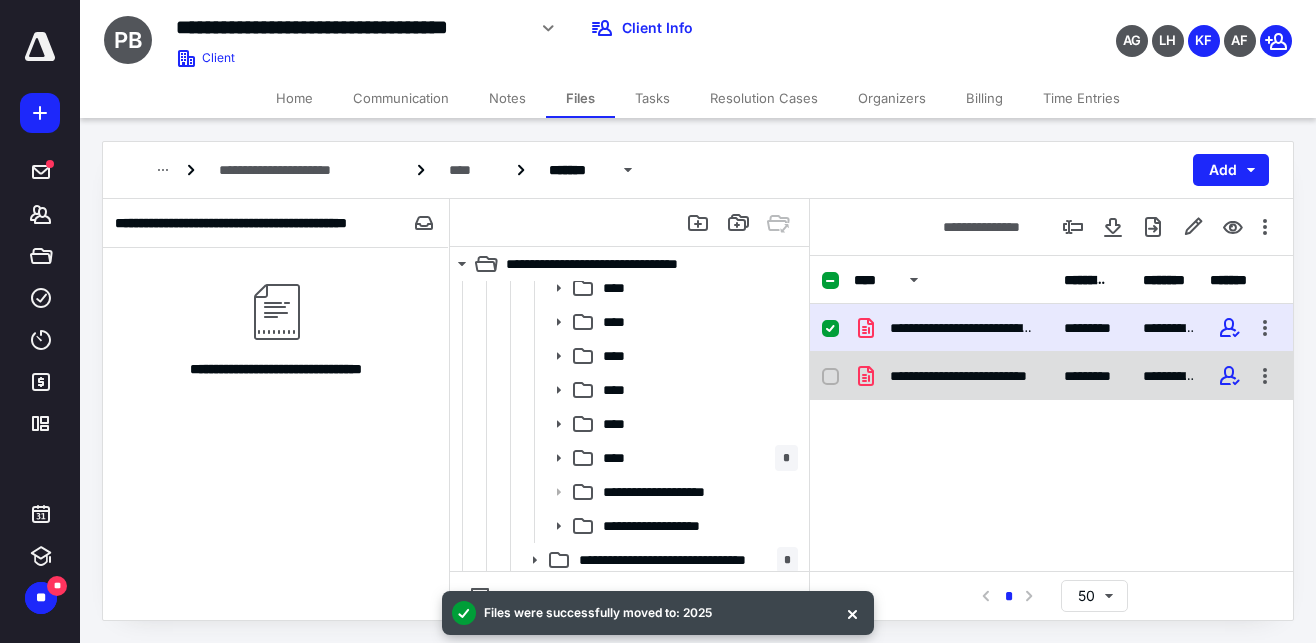 click on "**********" at bounding box center (961, 376) 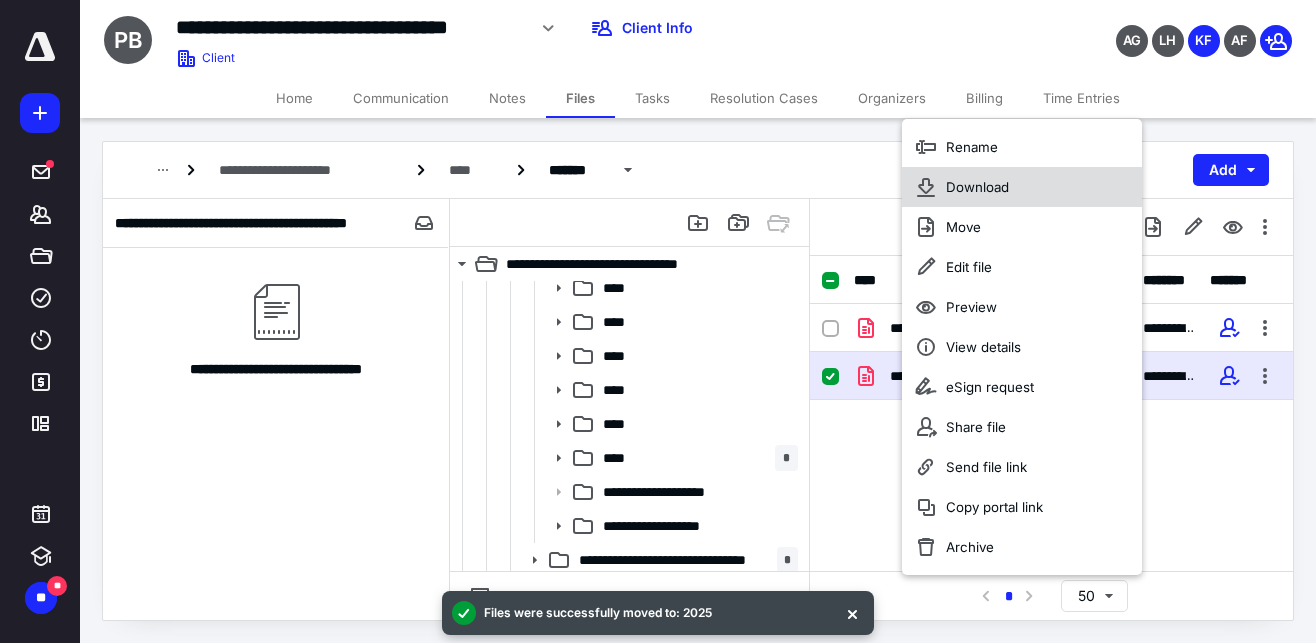 click on "Download" at bounding box center [1022, 187] 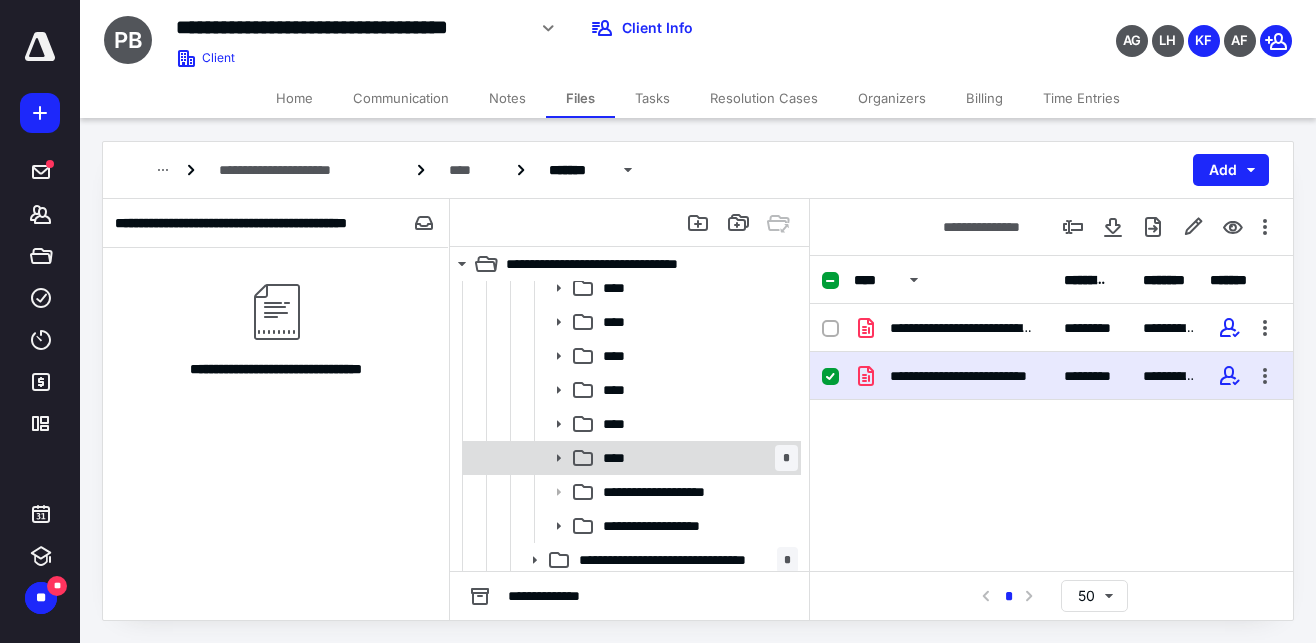 click 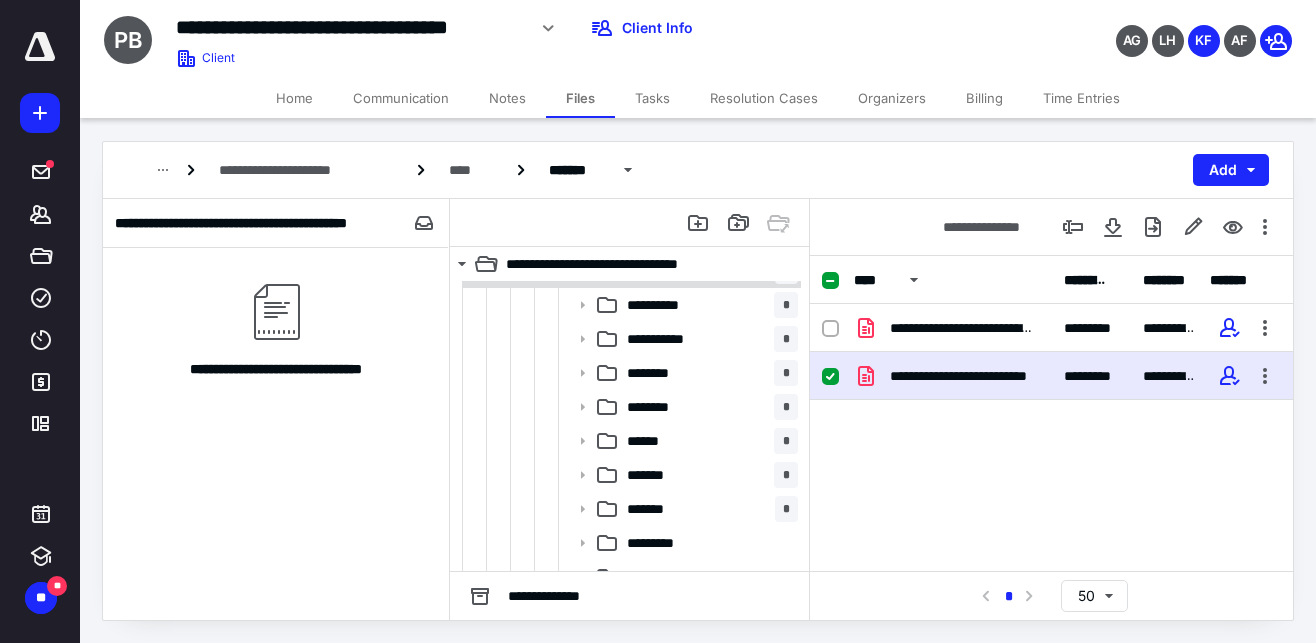 scroll, scrollTop: 1389, scrollLeft: 0, axis: vertical 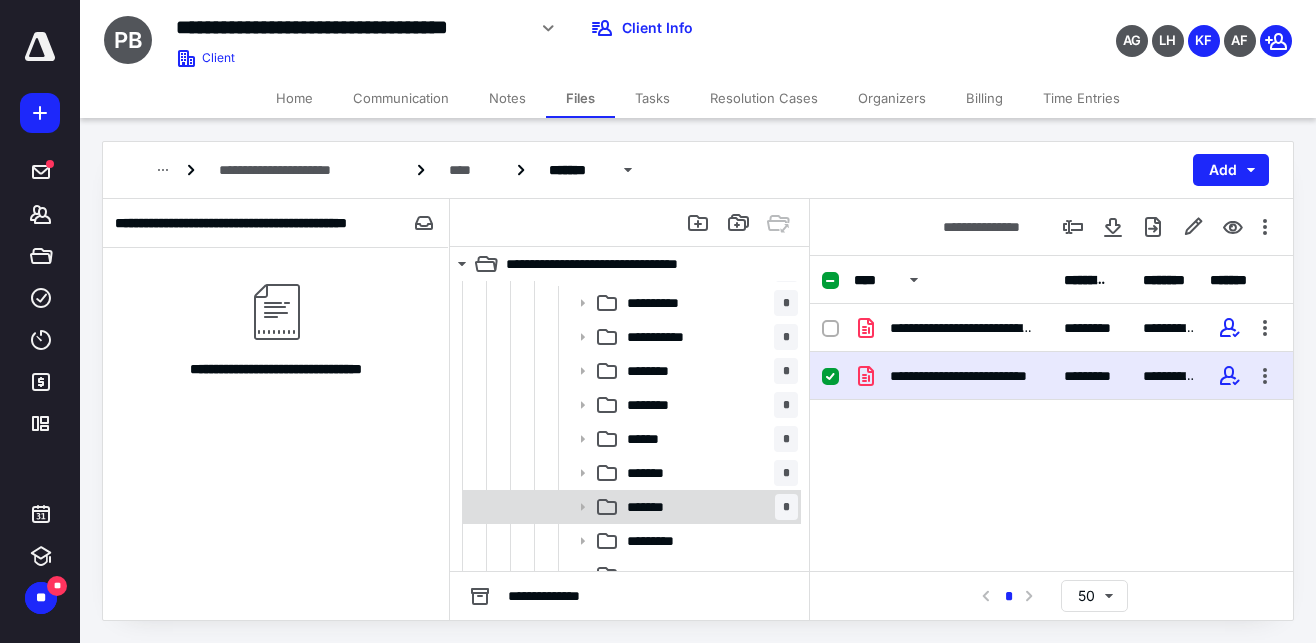 click 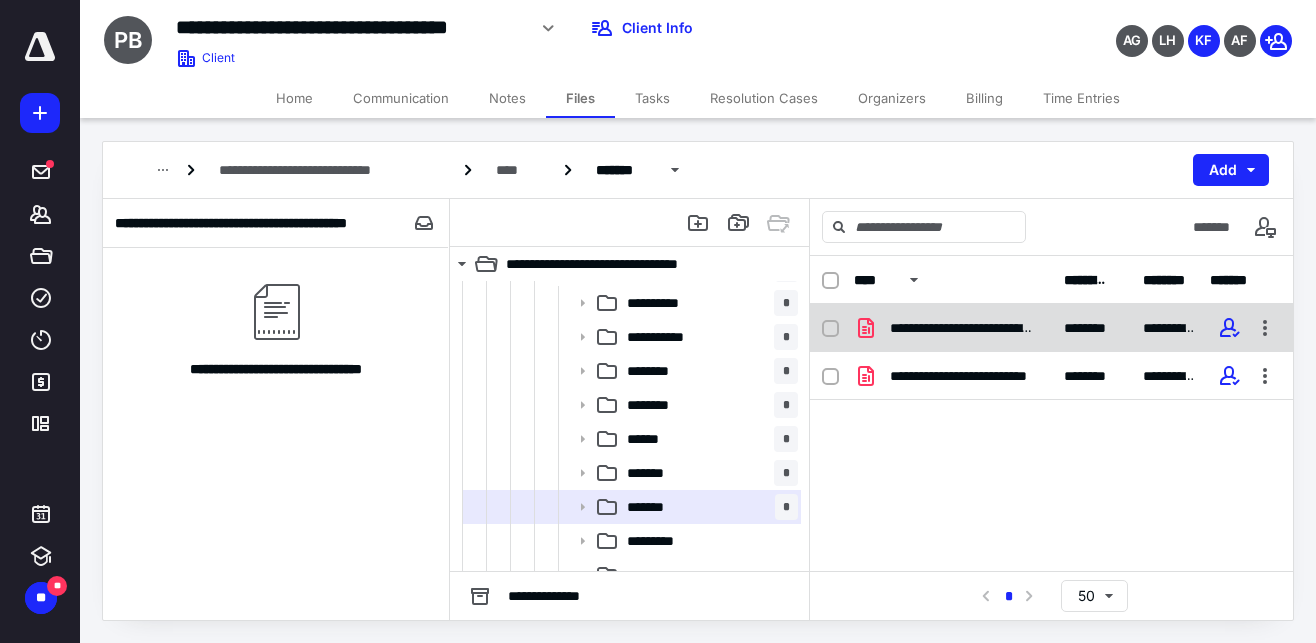 click on "**********" at bounding box center (961, 328) 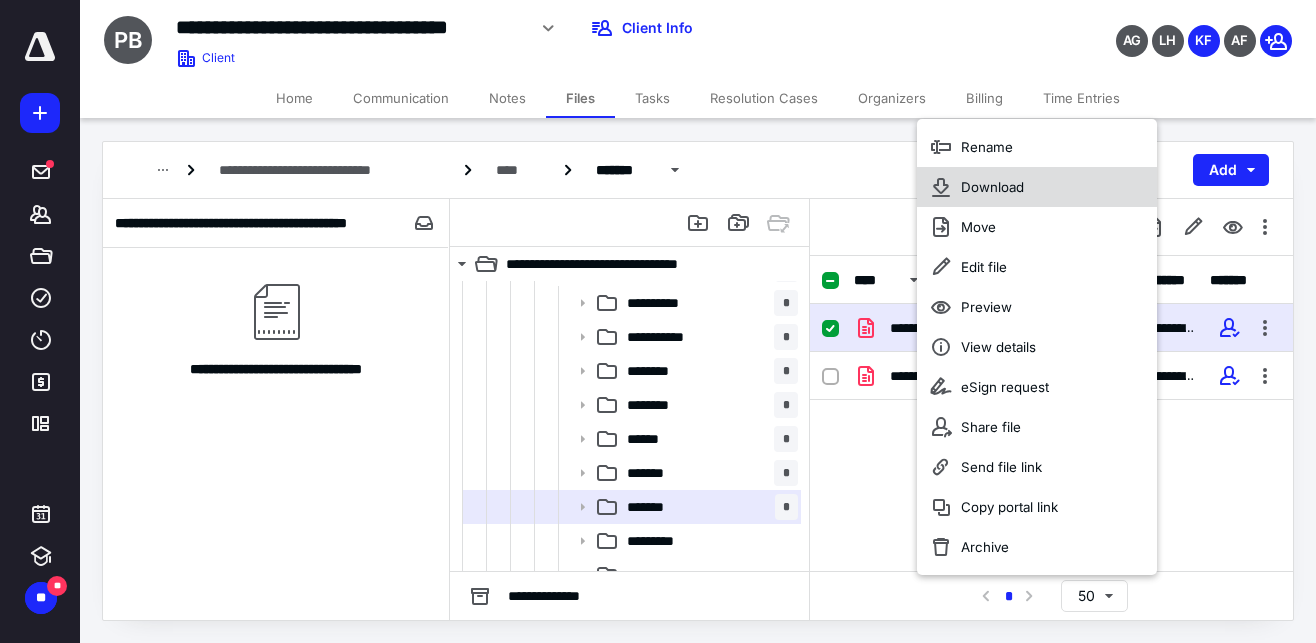 click on "Download" at bounding box center [992, 187] 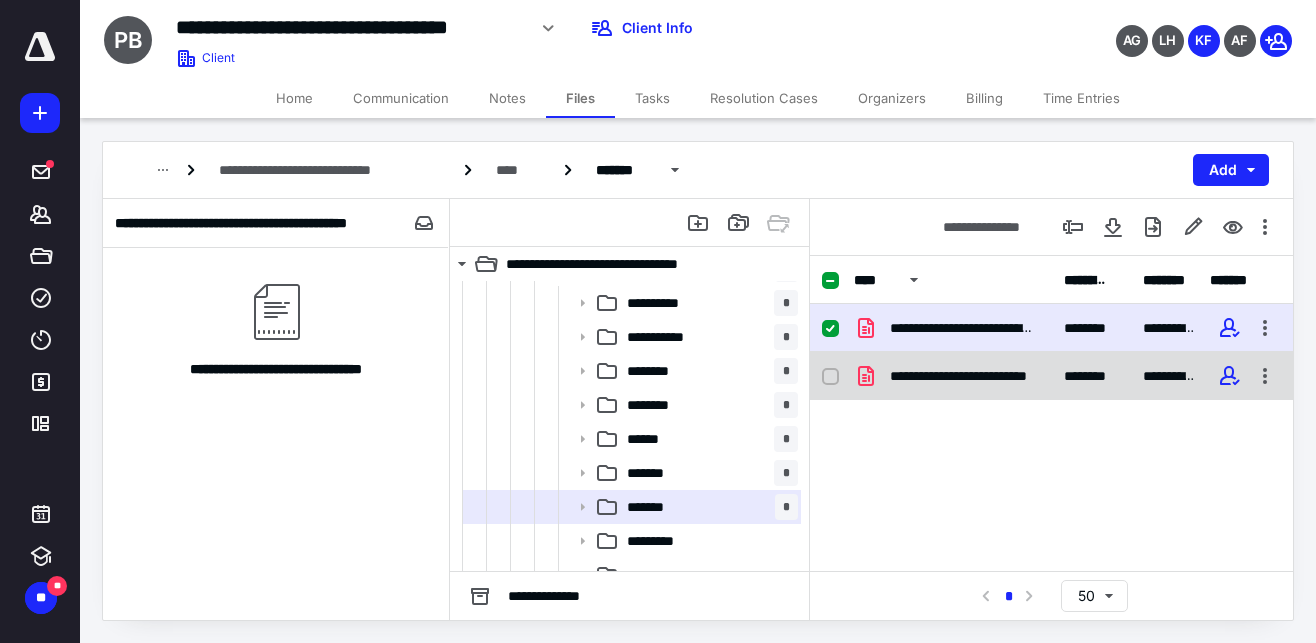 click on "**********" at bounding box center [961, 376] 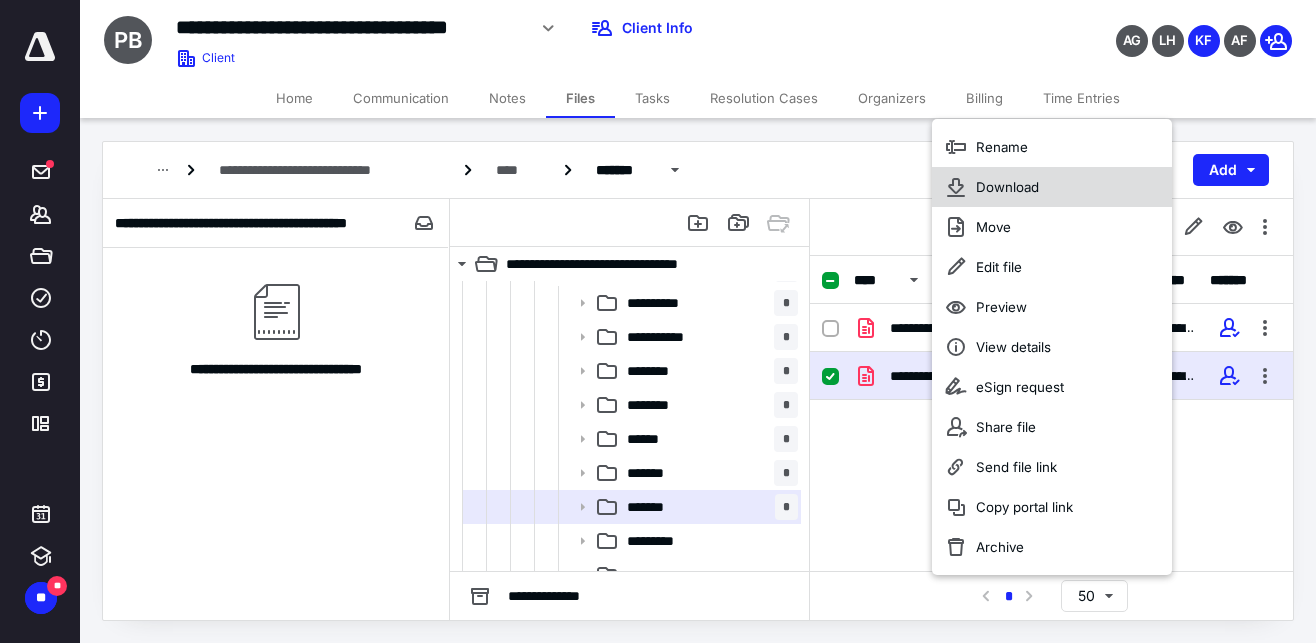 click on "Download" at bounding box center [1007, 187] 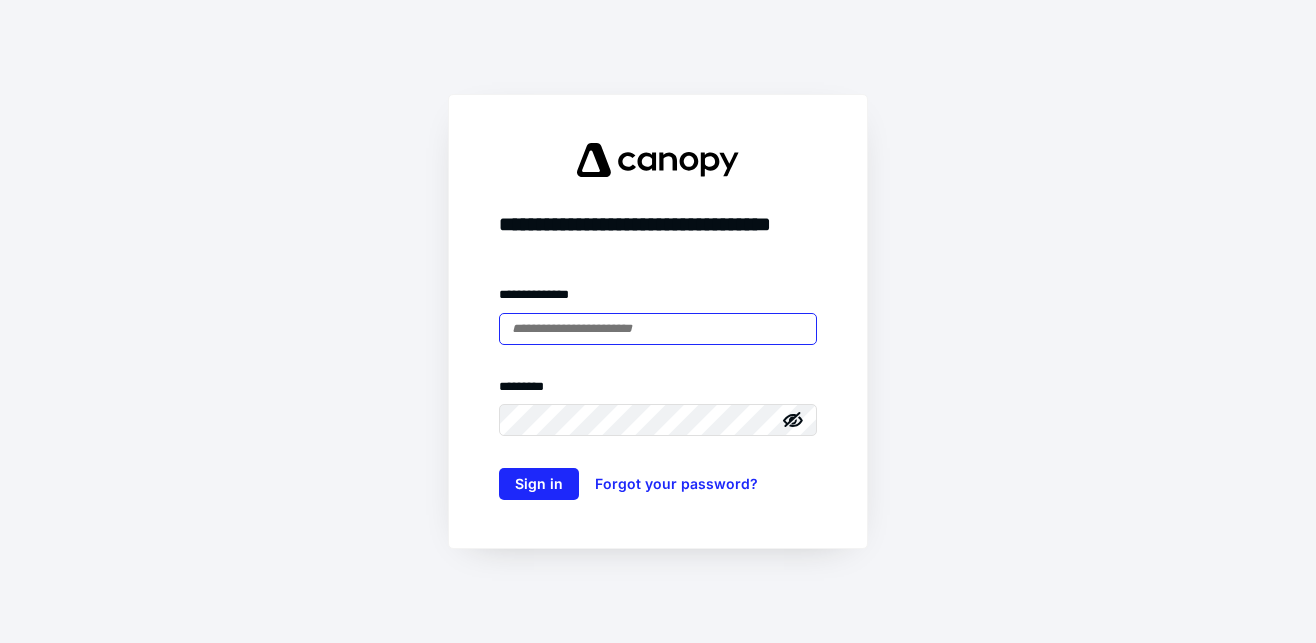 scroll, scrollTop: 0, scrollLeft: 0, axis: both 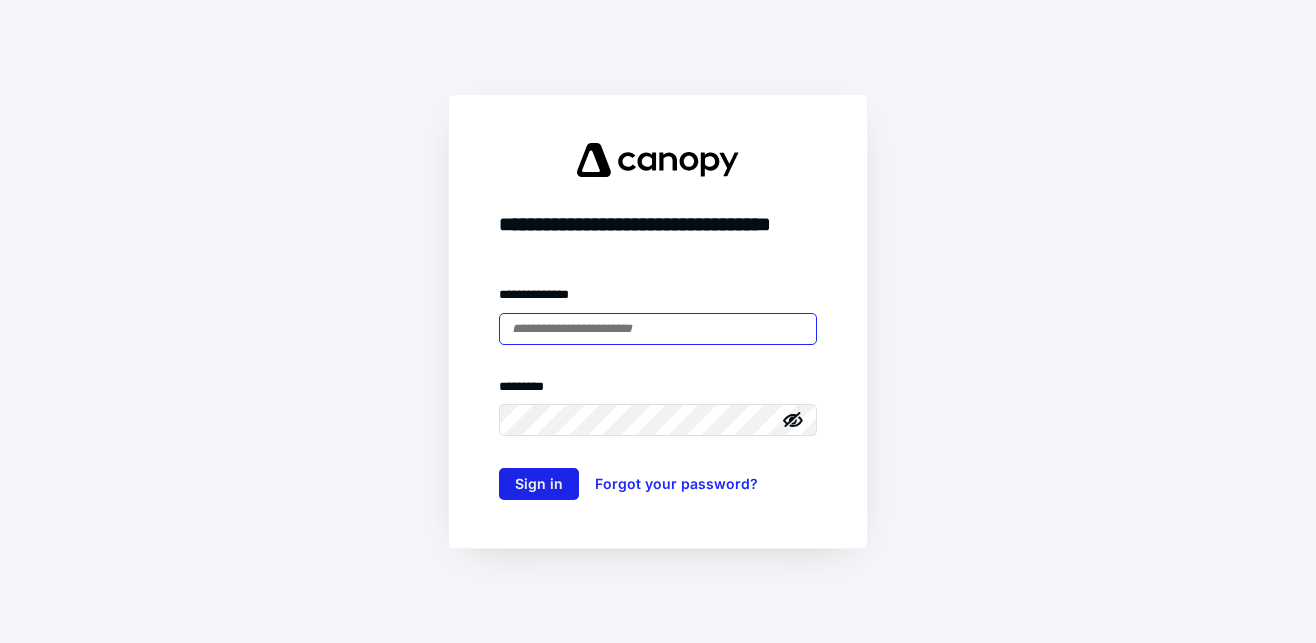 type on "**********" 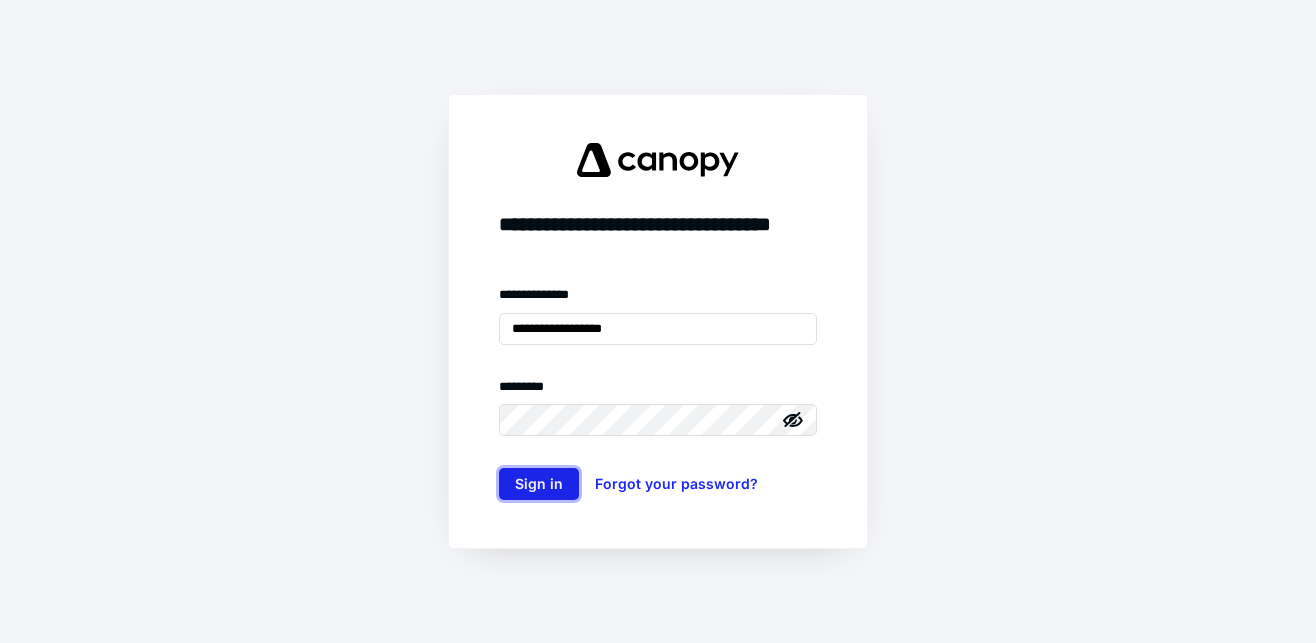 click on "Sign in" at bounding box center [539, 484] 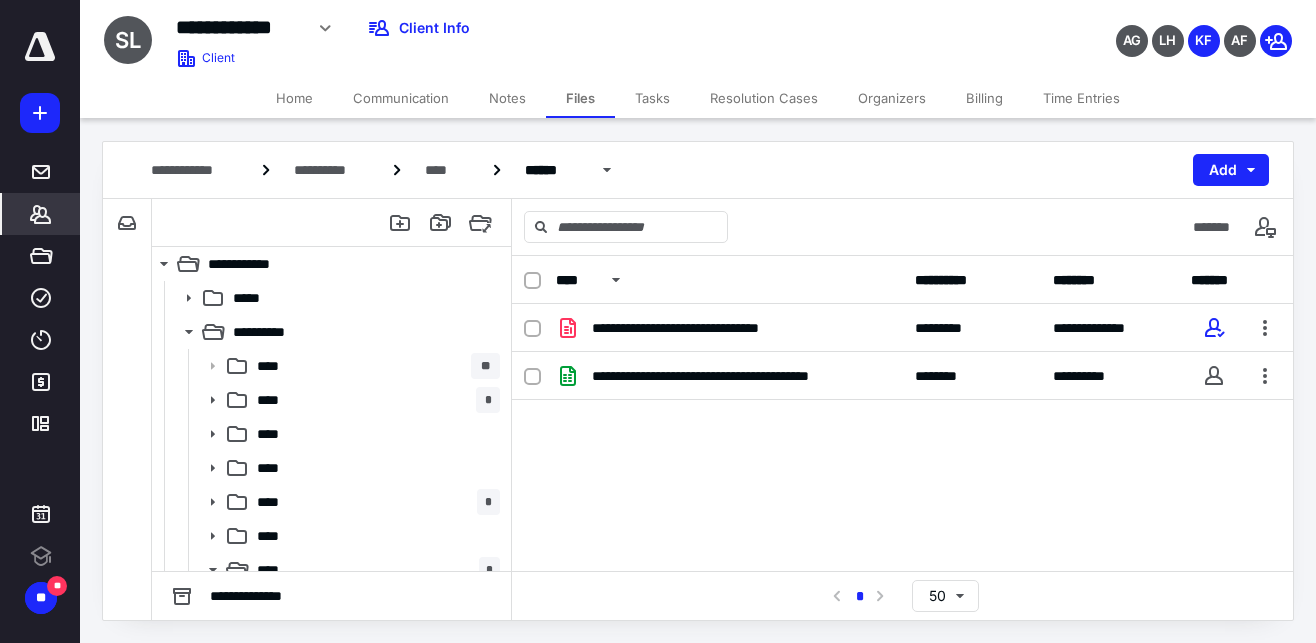 click on "*******" at bounding box center (41, 214) 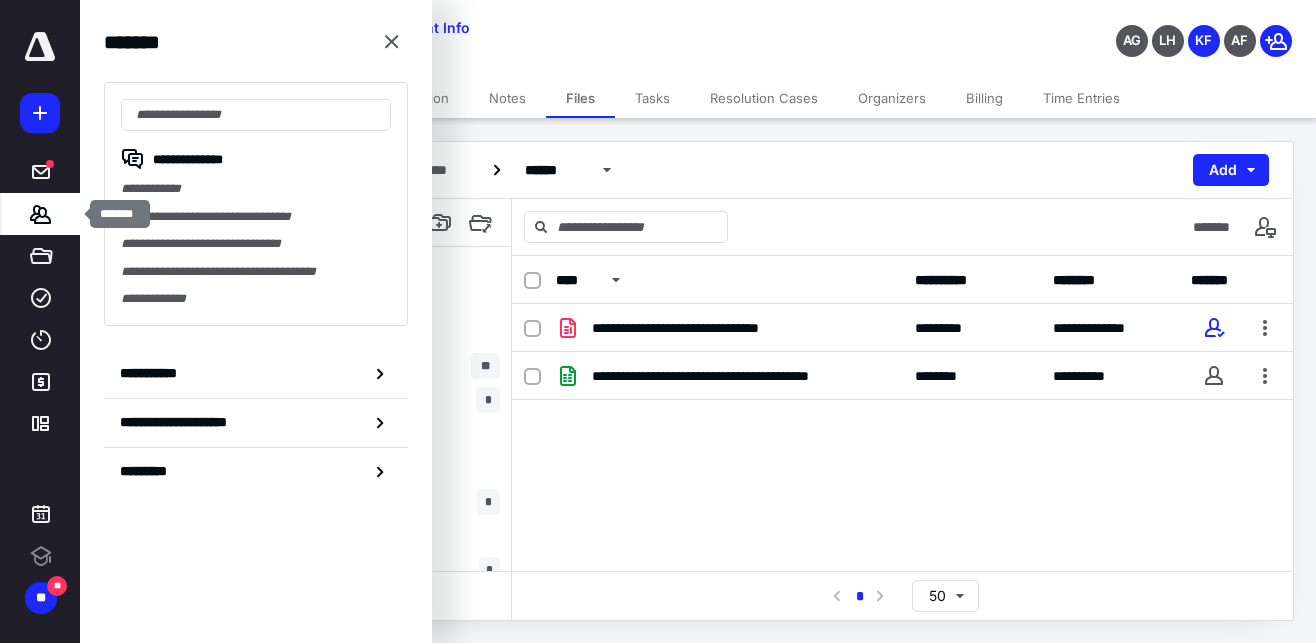 scroll, scrollTop: 0, scrollLeft: 0, axis: both 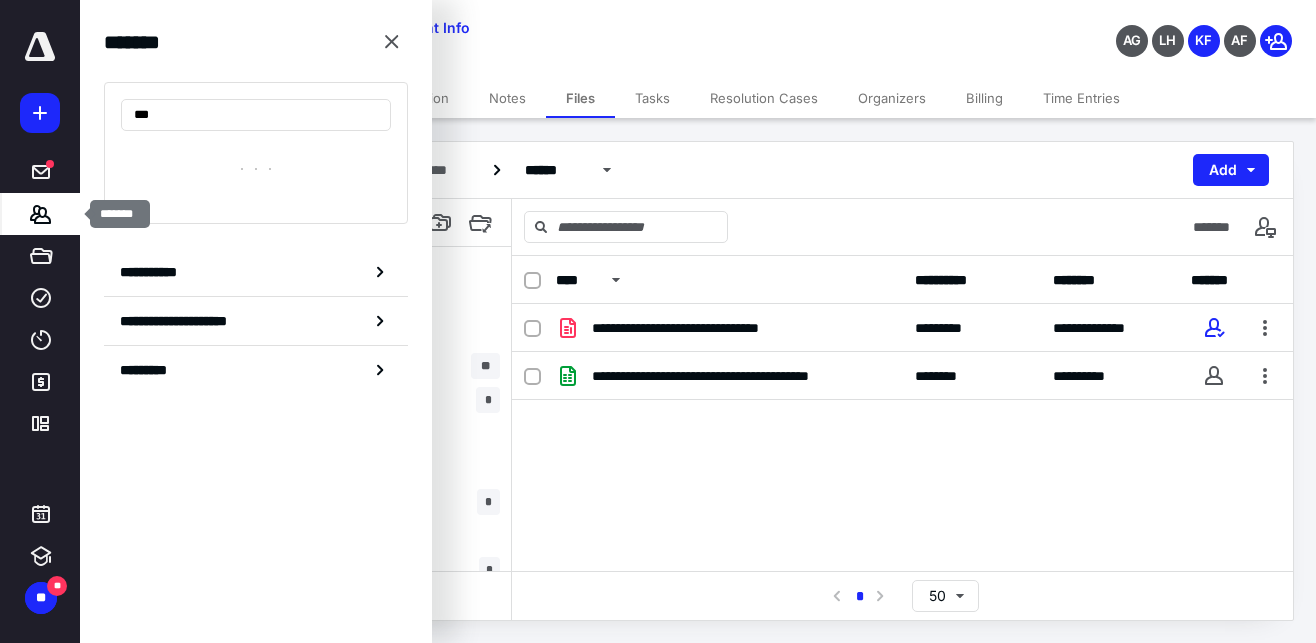 type on "****" 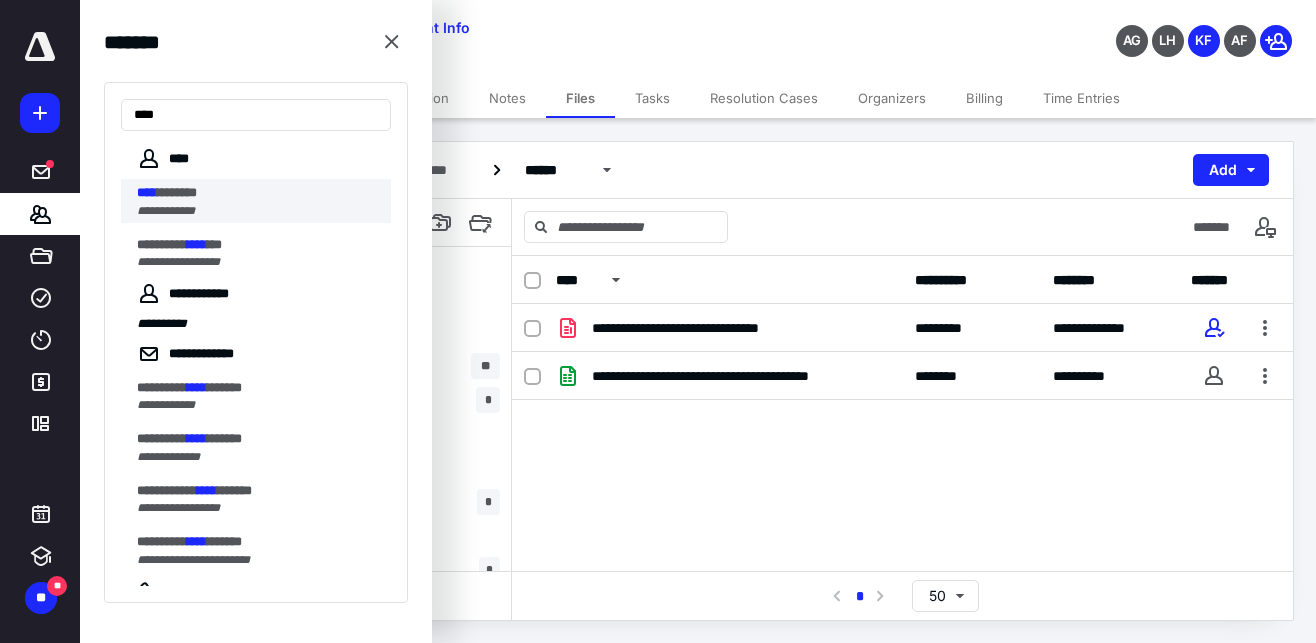 click on "****" at bounding box center (147, 192) 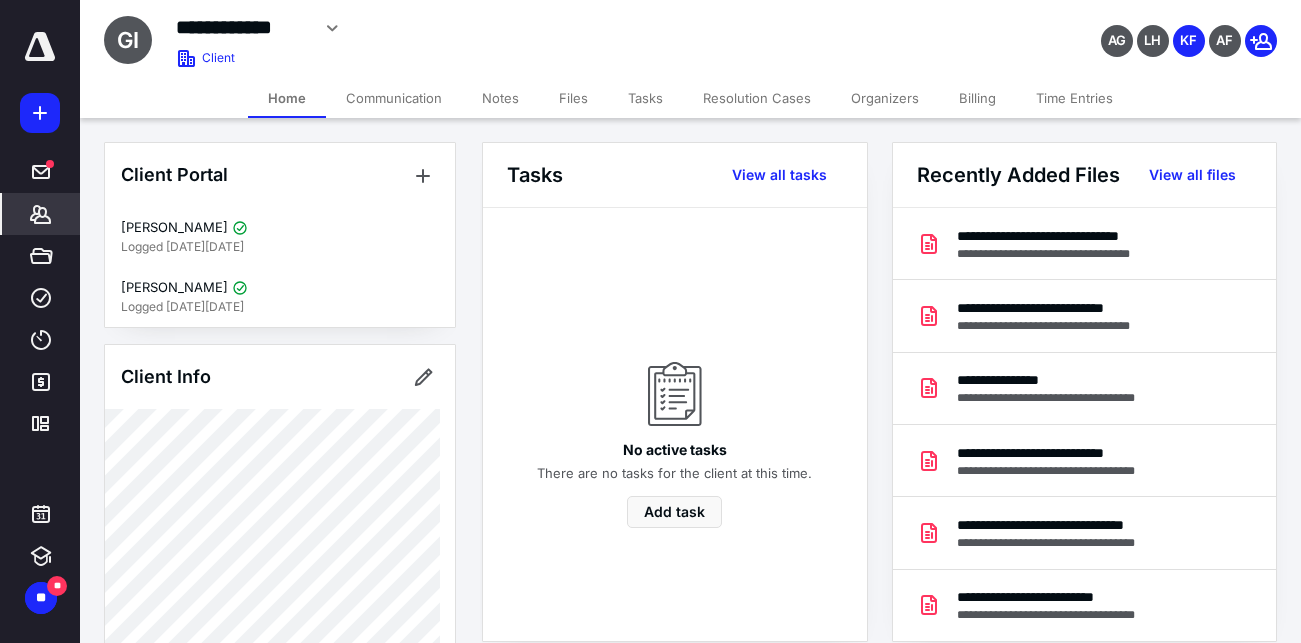 click on "Files" at bounding box center (573, 98) 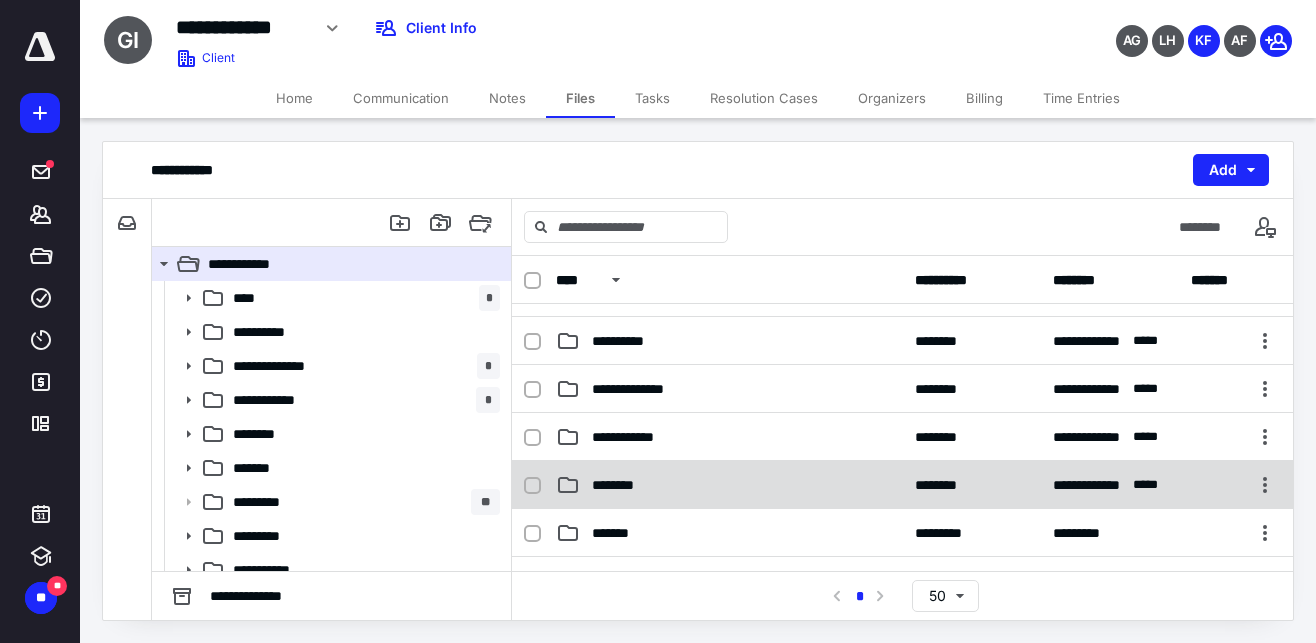 scroll, scrollTop: 57, scrollLeft: 0, axis: vertical 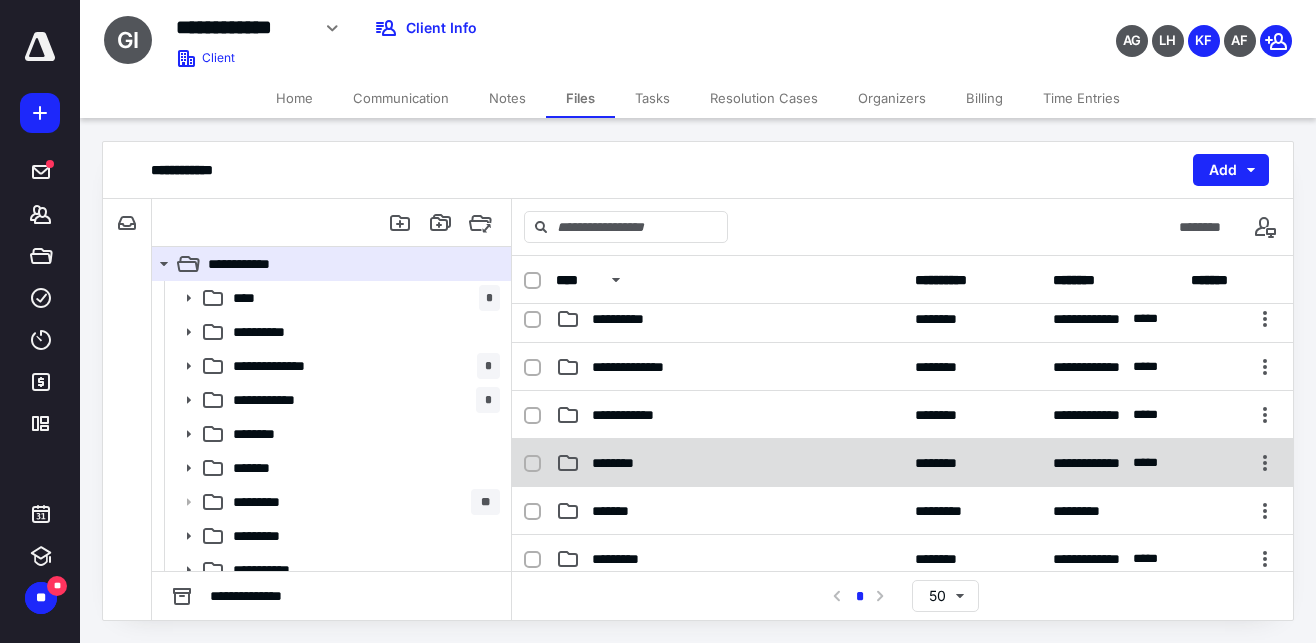 click on "******* ********* *********" at bounding box center [902, 511] 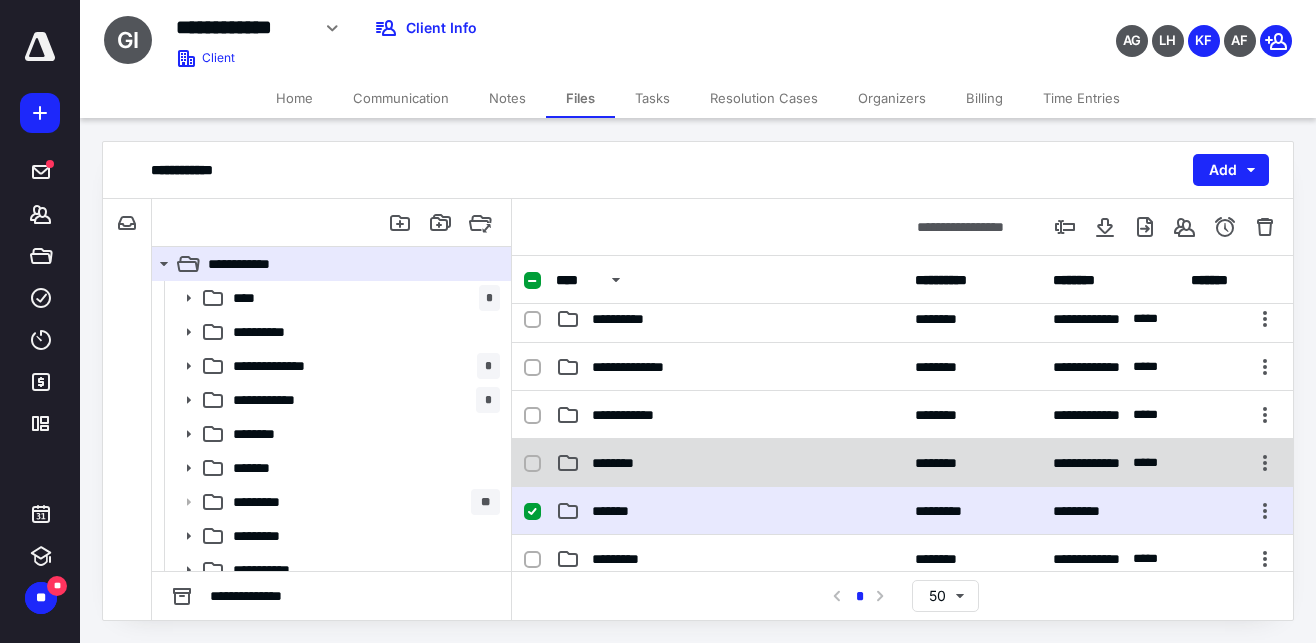 click on "******* ********* *********" at bounding box center (902, 511) 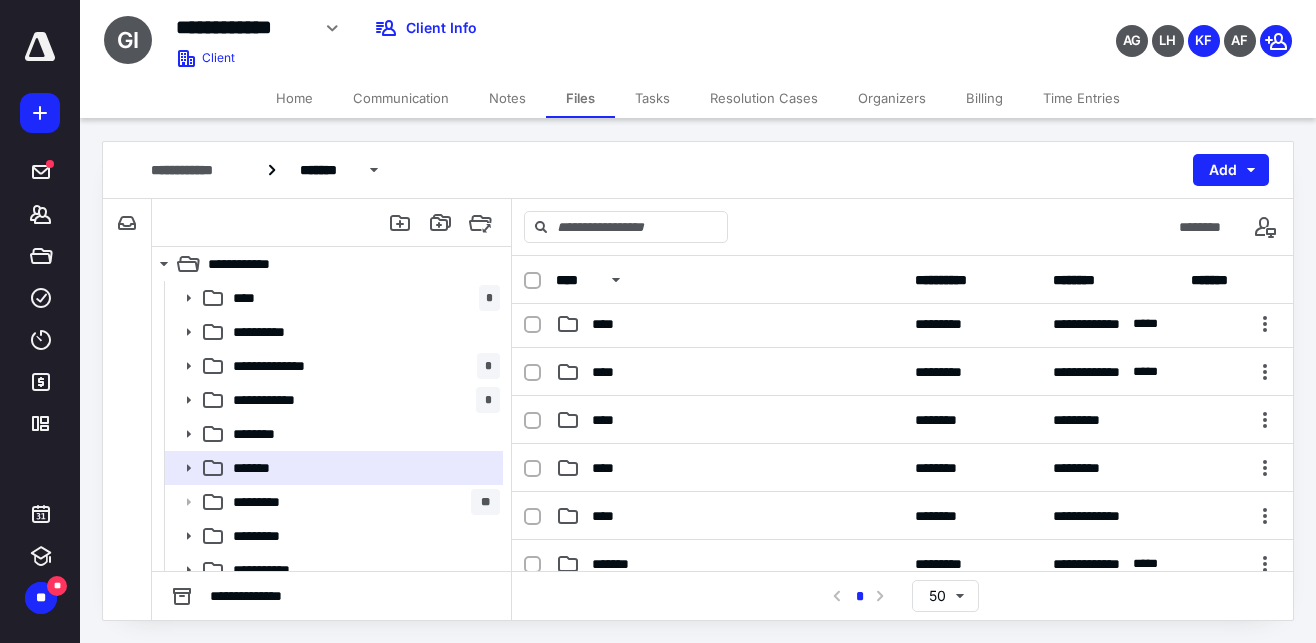 scroll, scrollTop: 150, scrollLeft: 0, axis: vertical 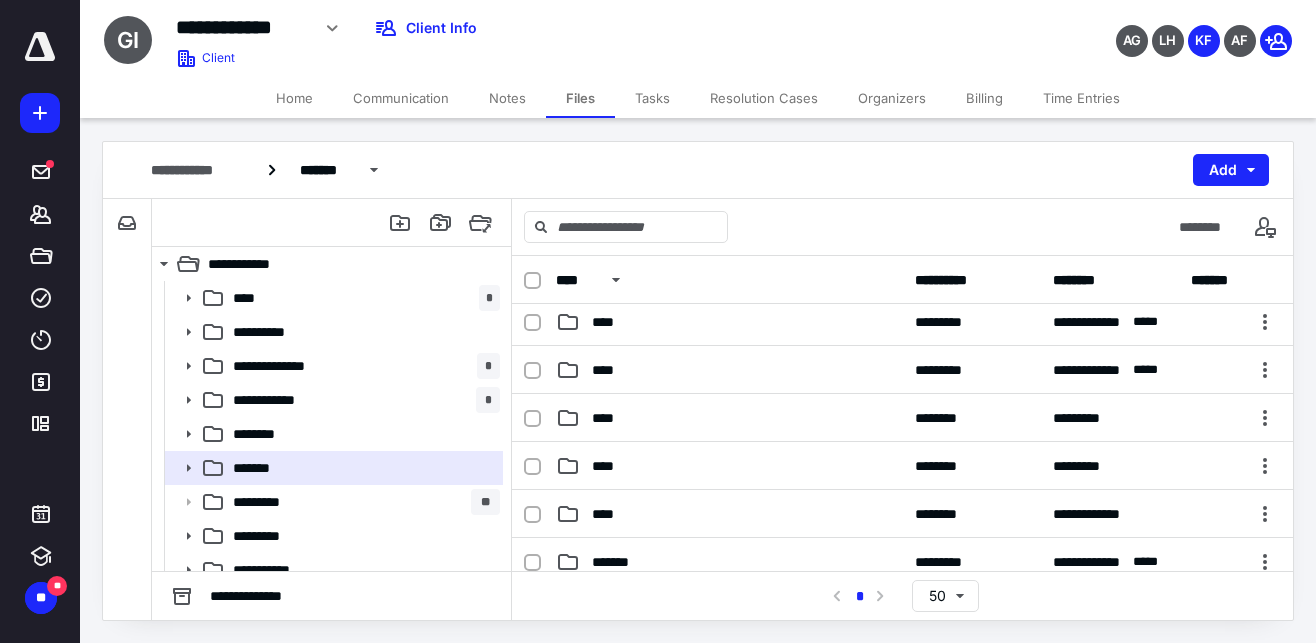 click on "**********" at bounding box center (902, 514) 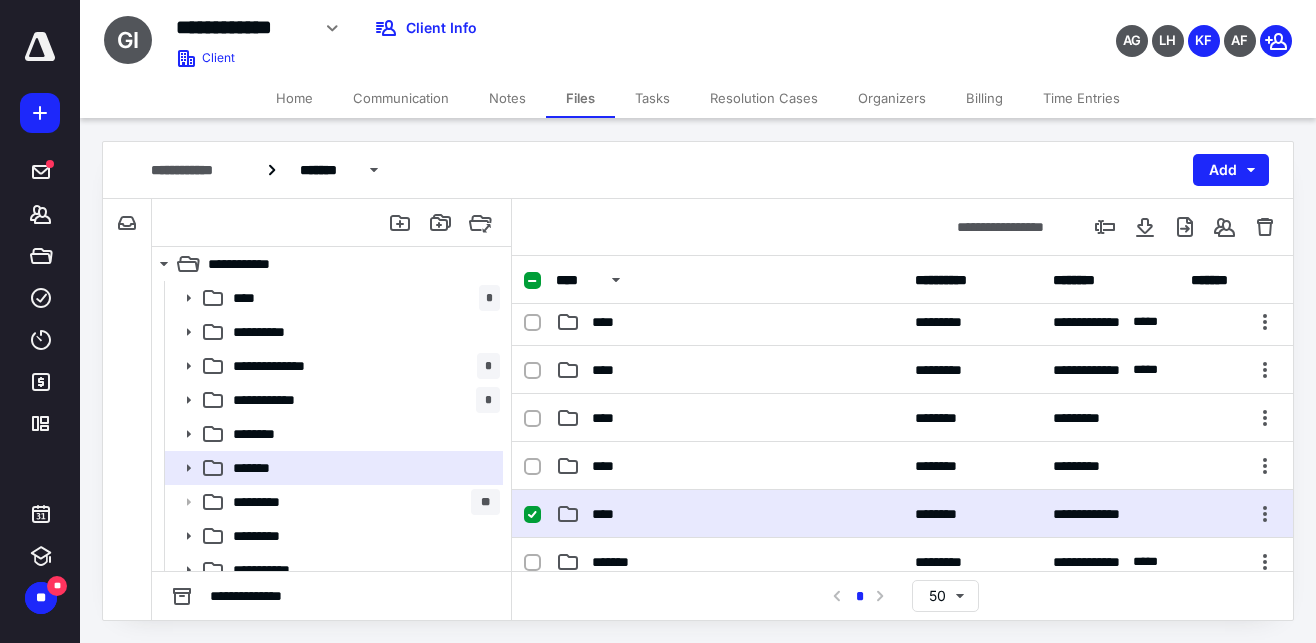 click on "**********" at bounding box center (902, 514) 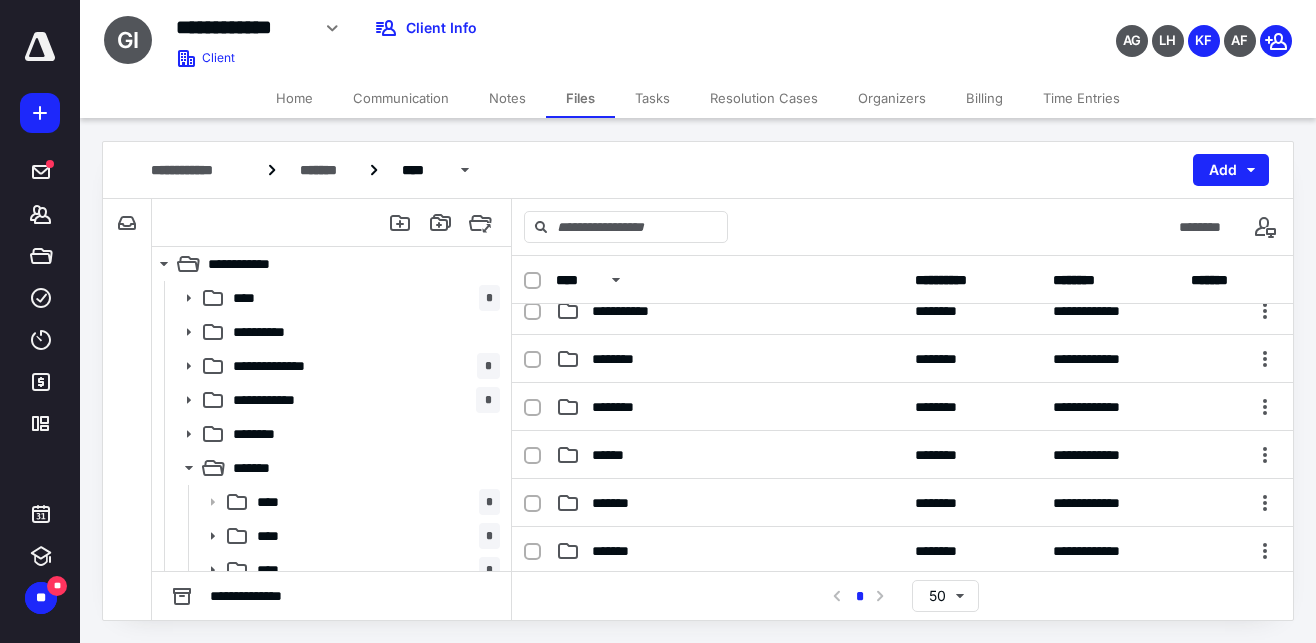 scroll, scrollTop: 120, scrollLeft: 0, axis: vertical 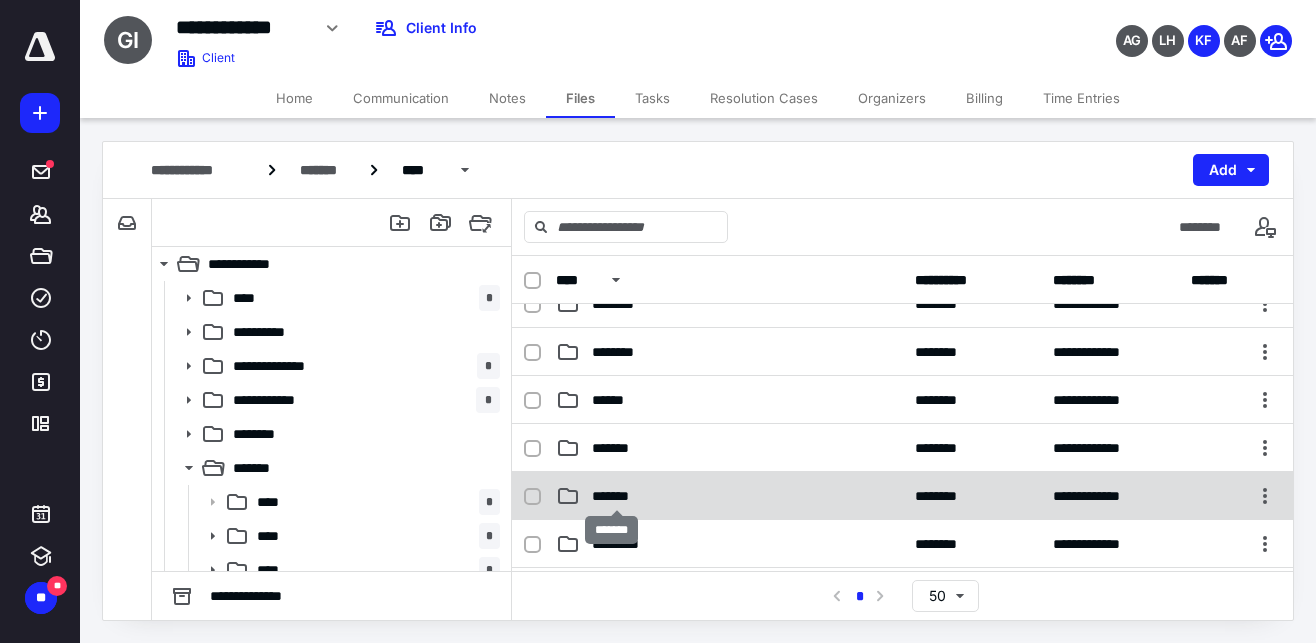 click on "*******" at bounding box center [617, 496] 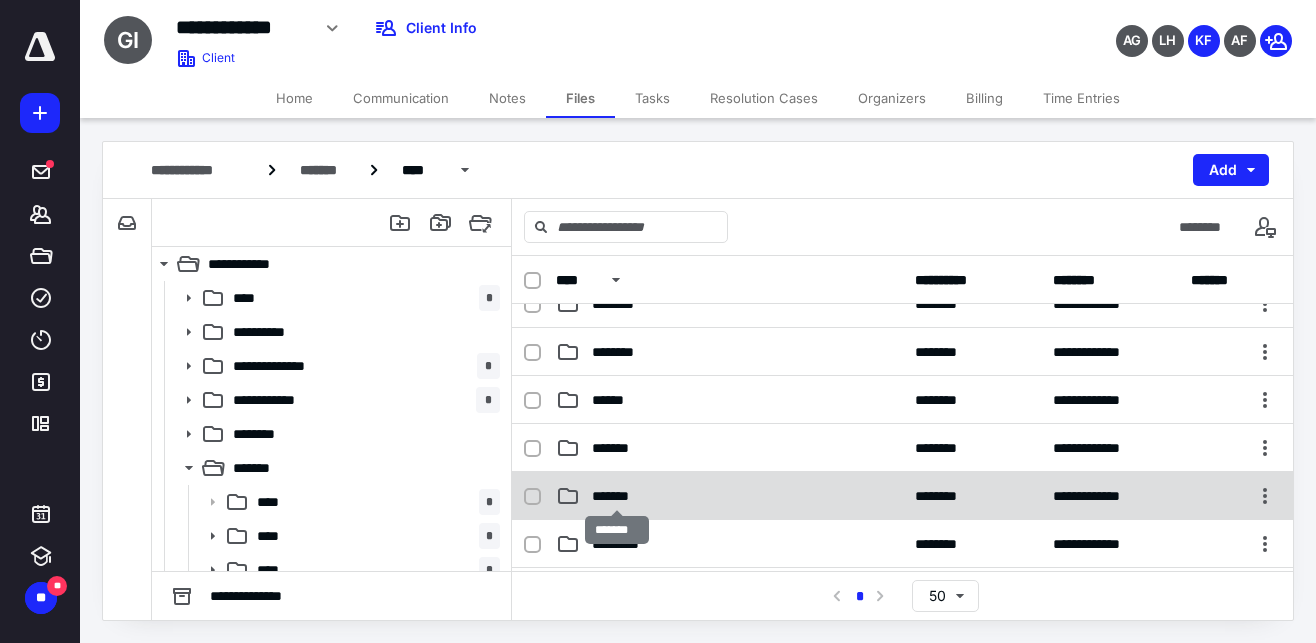 click on "*******" at bounding box center [617, 496] 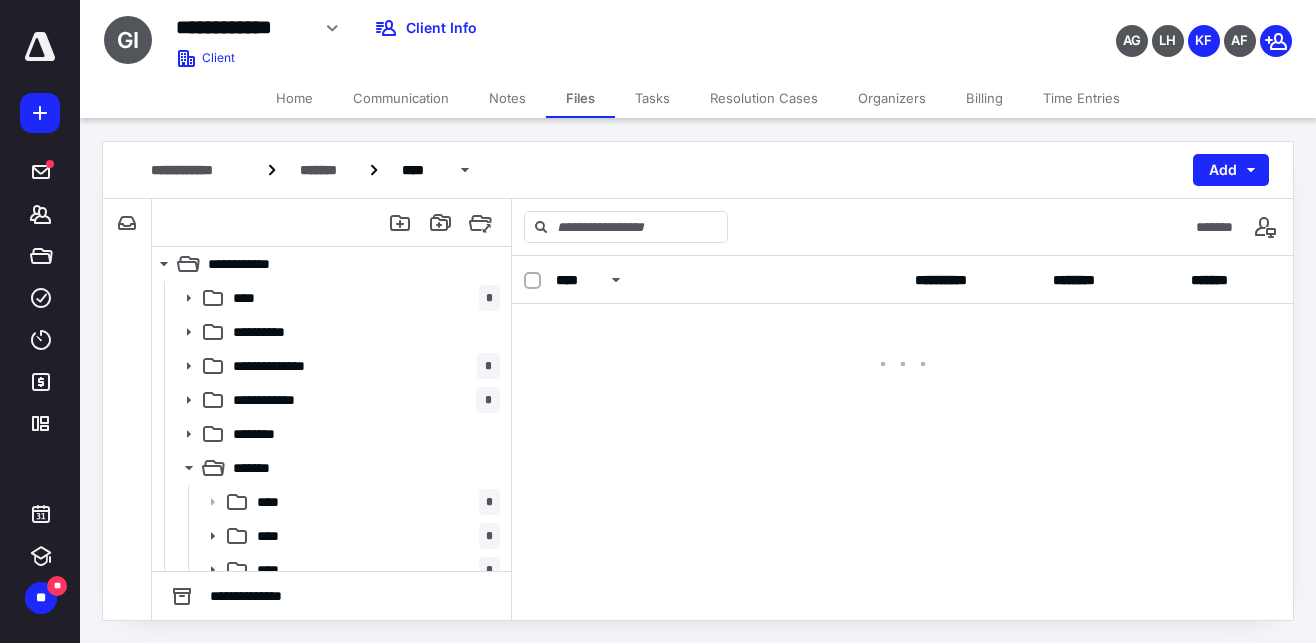 scroll, scrollTop: 0, scrollLeft: 0, axis: both 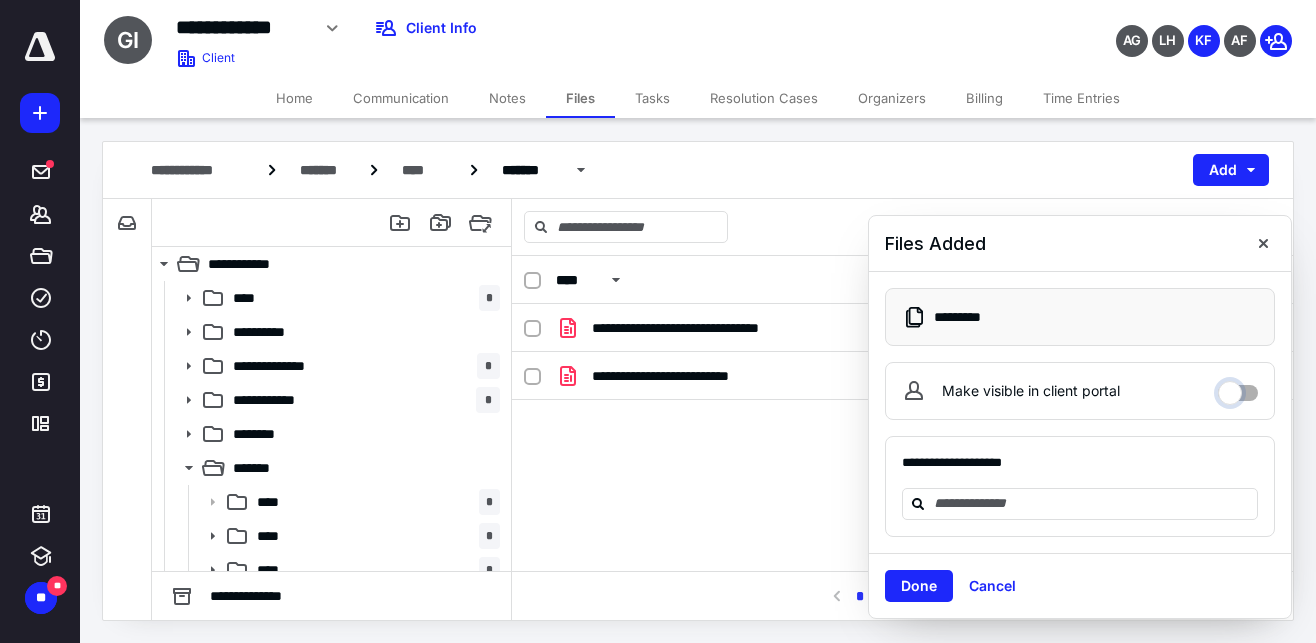 click on "Make visible in client portal" at bounding box center (1238, 388) 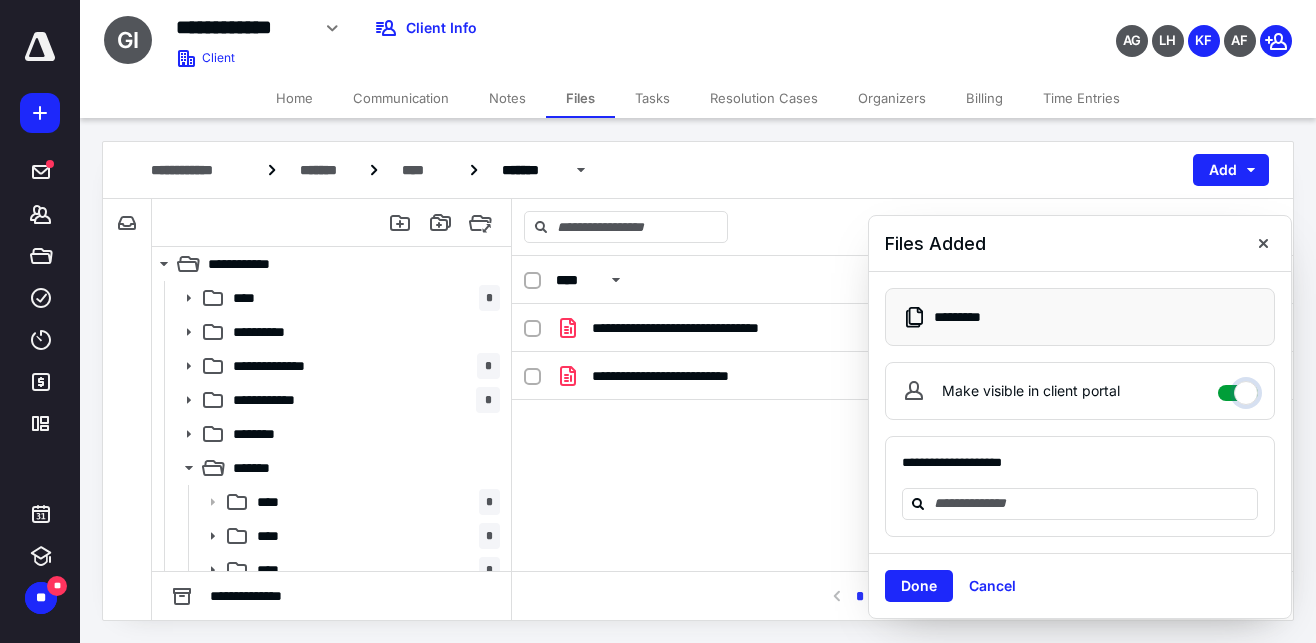 checkbox on "****" 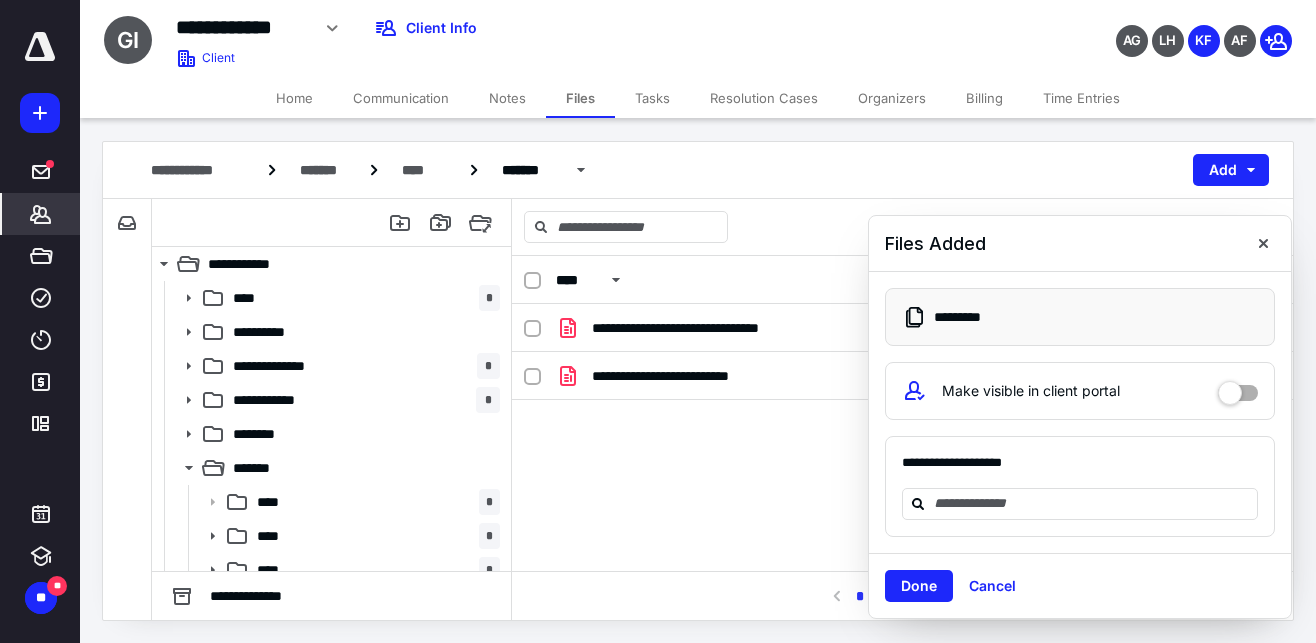 click 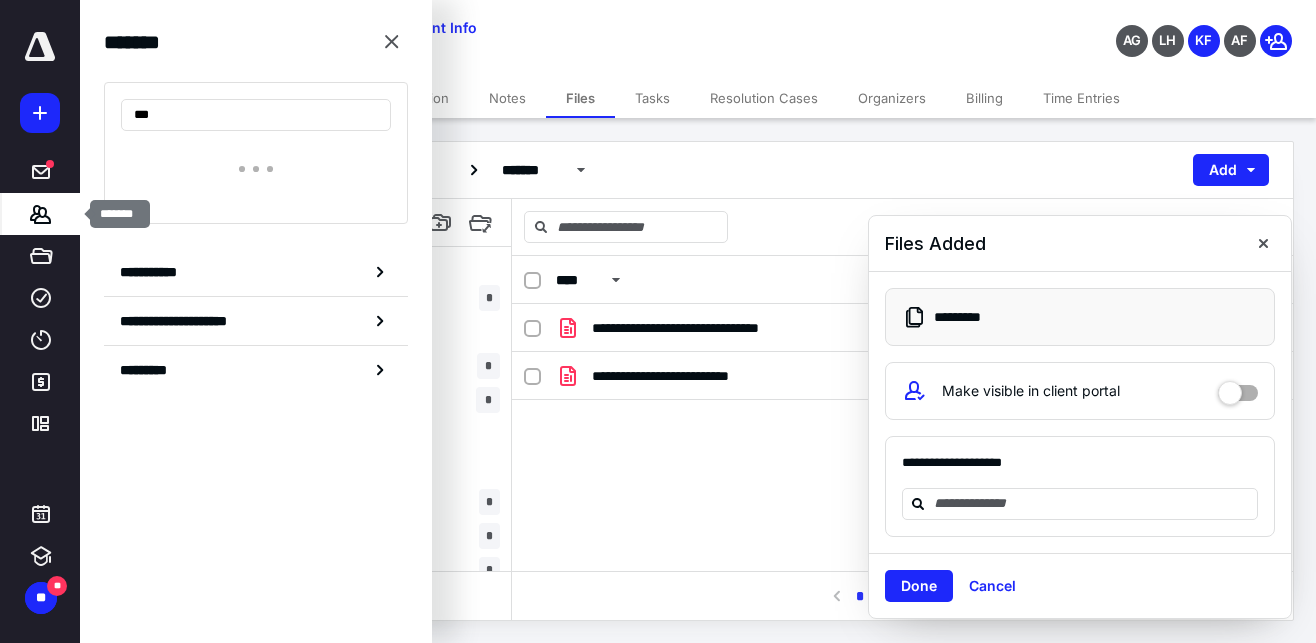 type on "***" 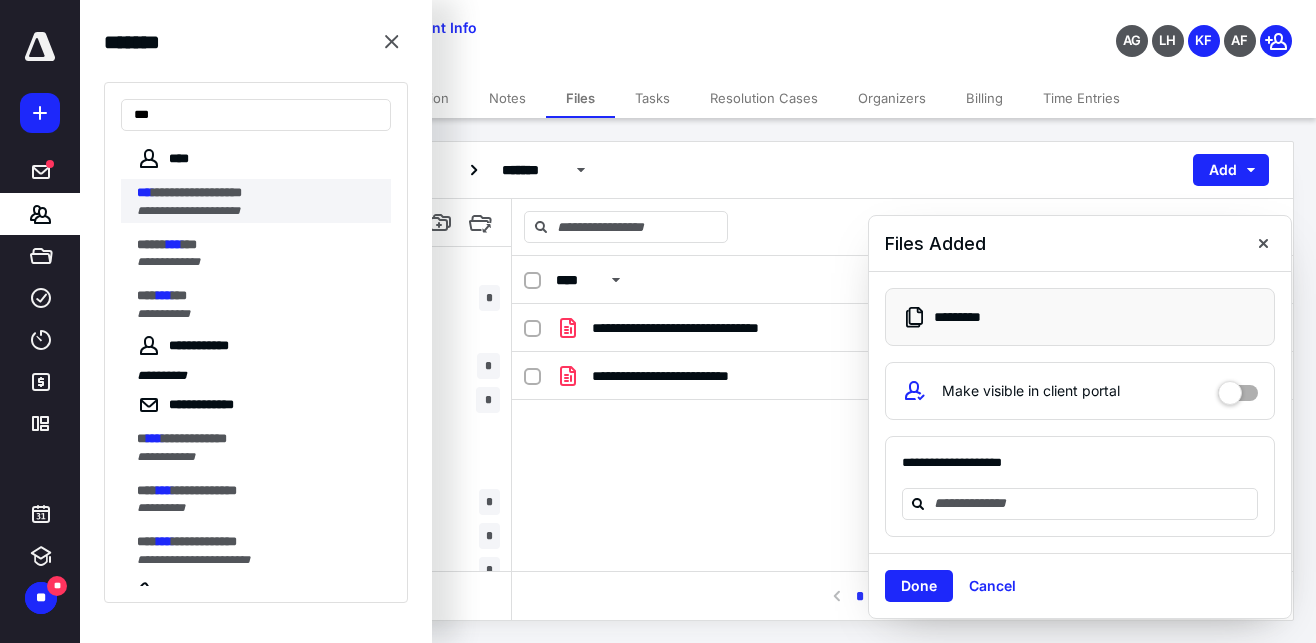click on "**********" at bounding box center (188, 211) 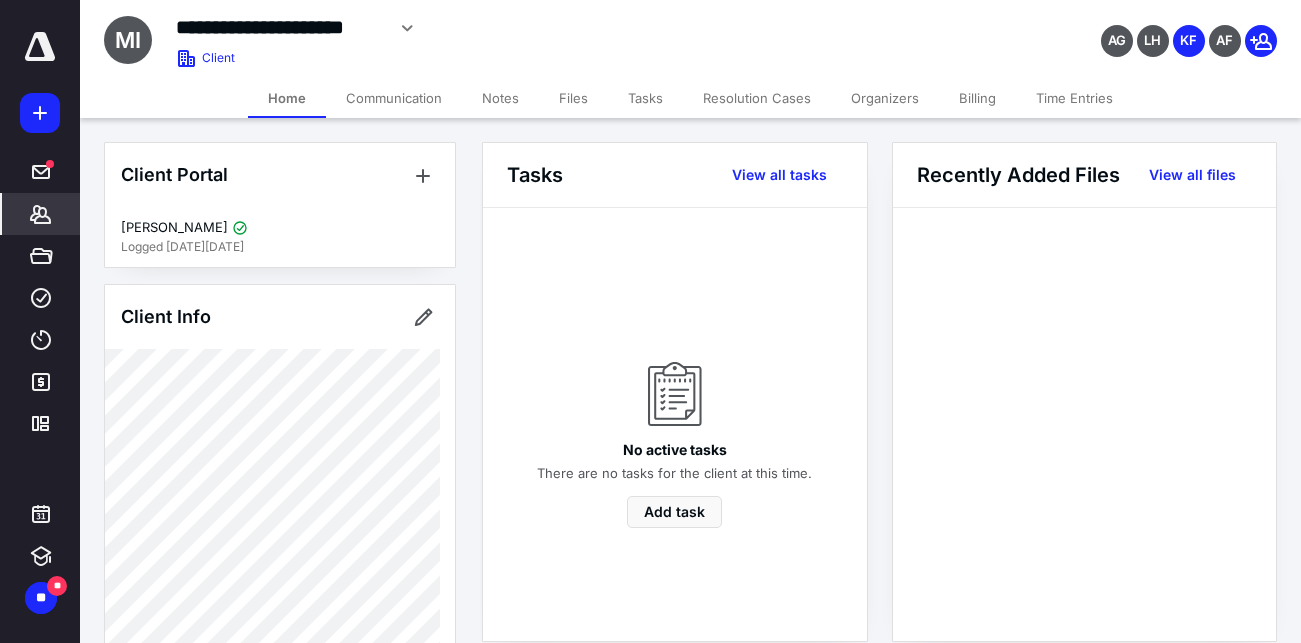 click on "Files" at bounding box center (573, 98) 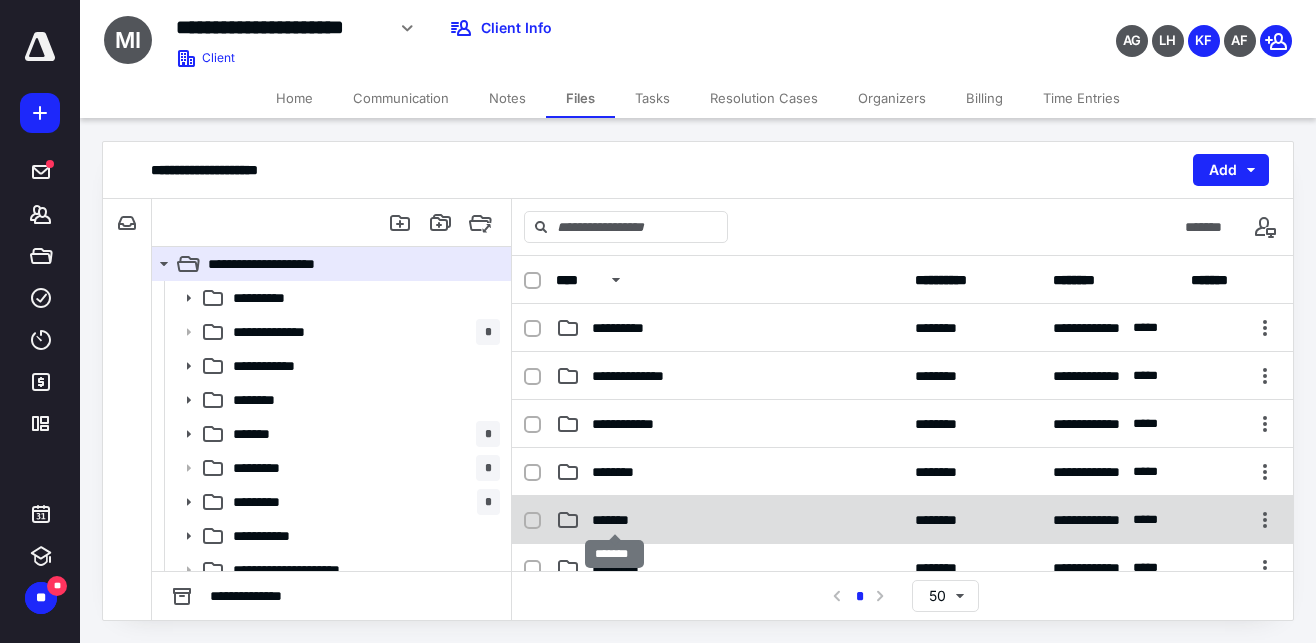 click on "*******" at bounding box center [614, 520] 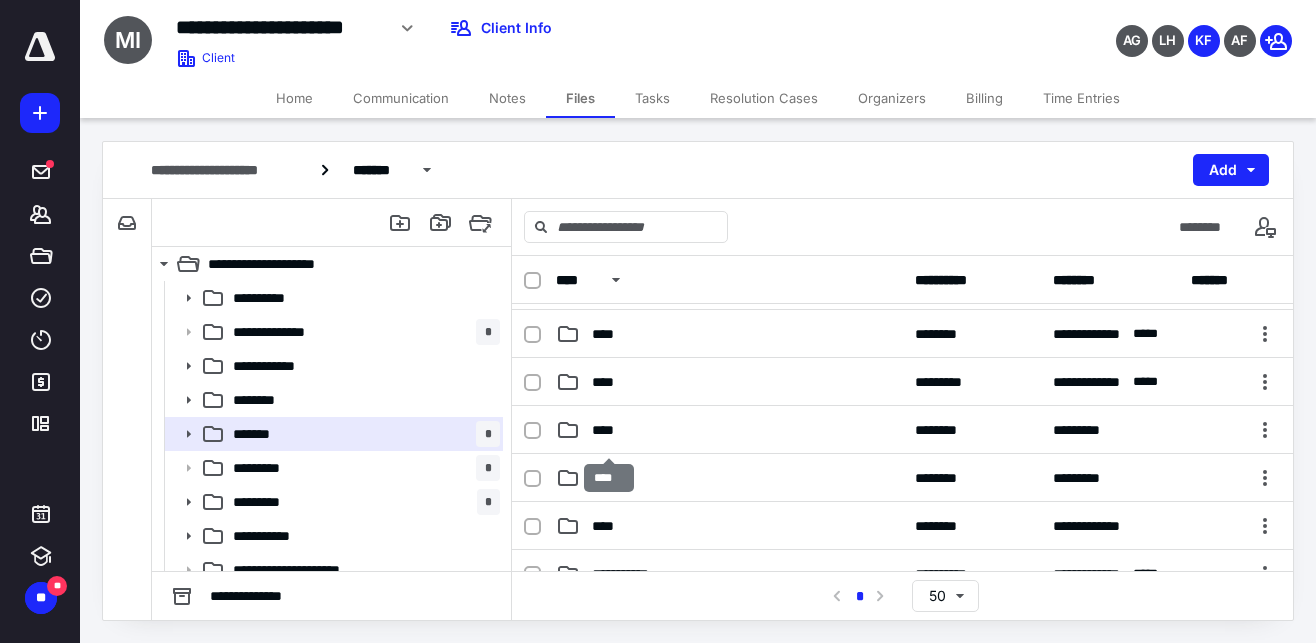 scroll, scrollTop: 104, scrollLeft: 0, axis: vertical 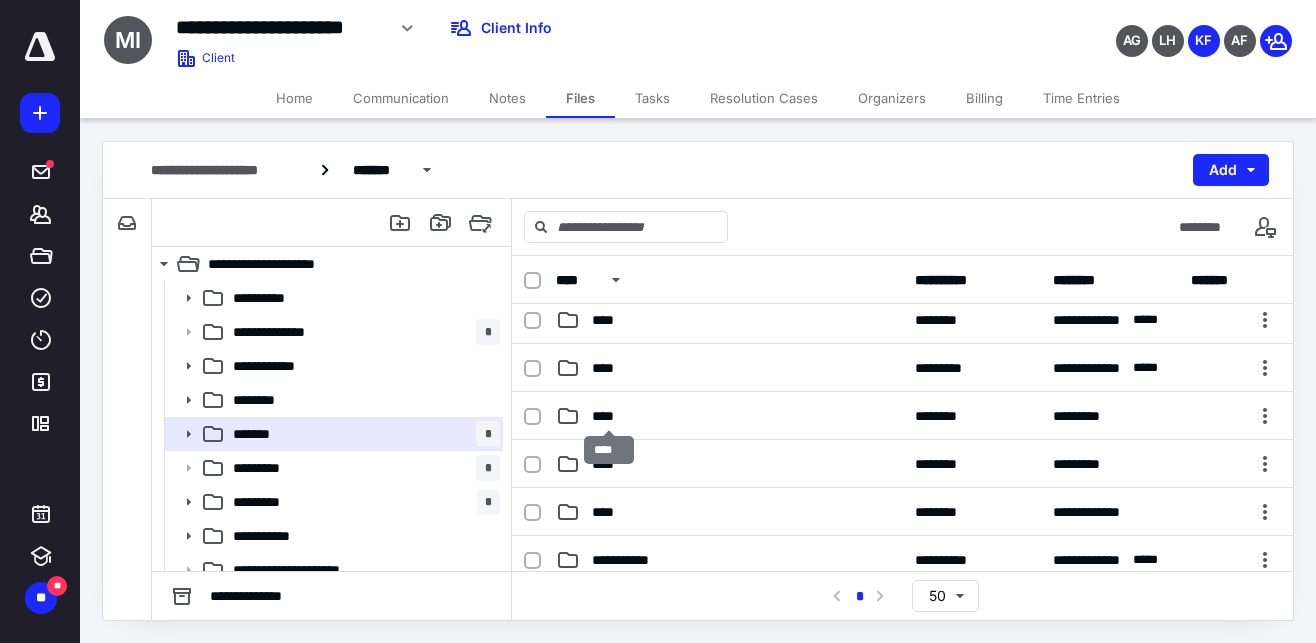 click on "**********" at bounding box center [902, 512] 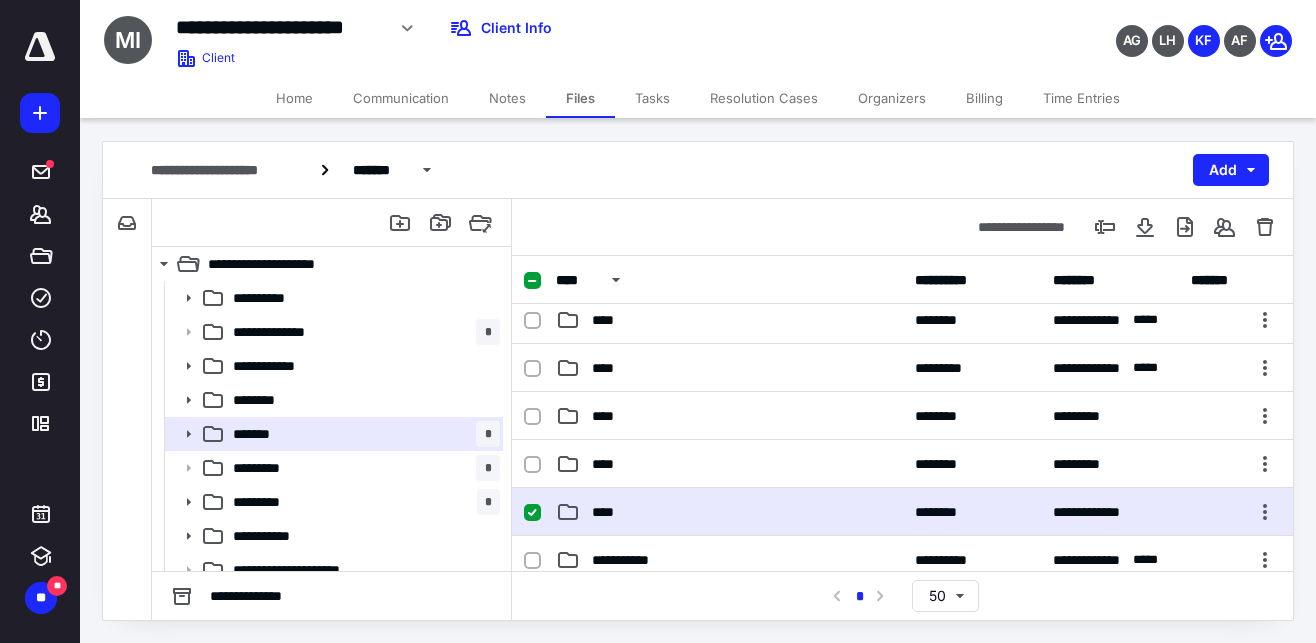 click on "**********" at bounding box center [902, 512] 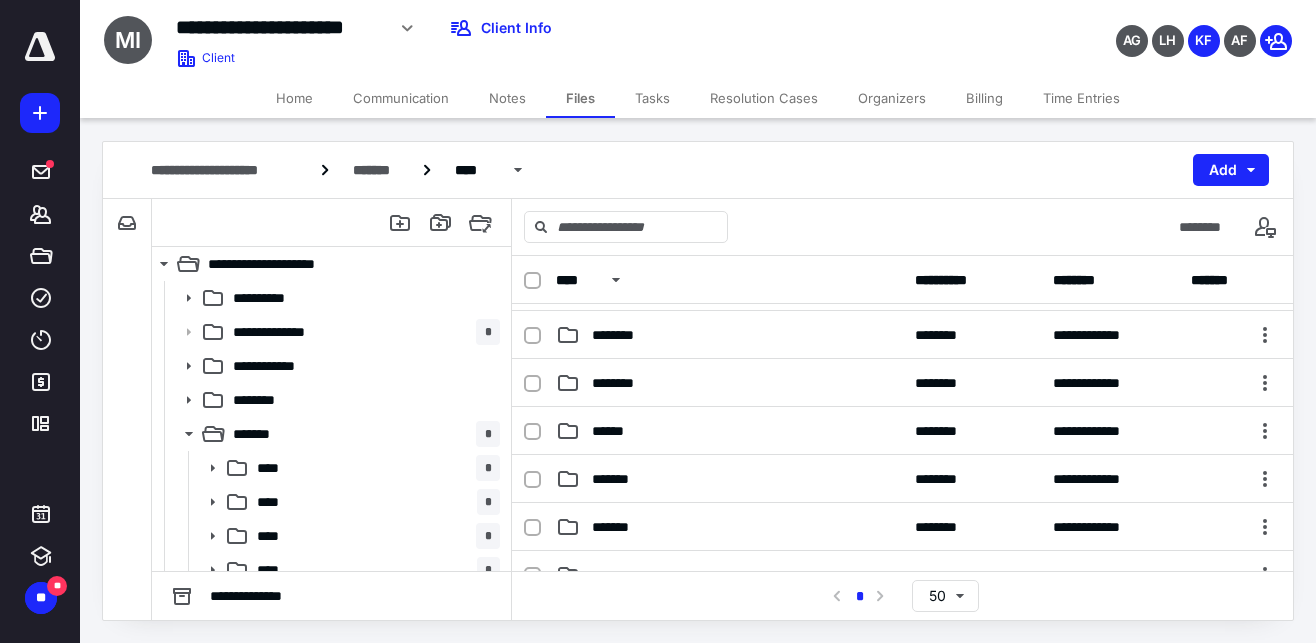scroll, scrollTop: 109, scrollLeft: 0, axis: vertical 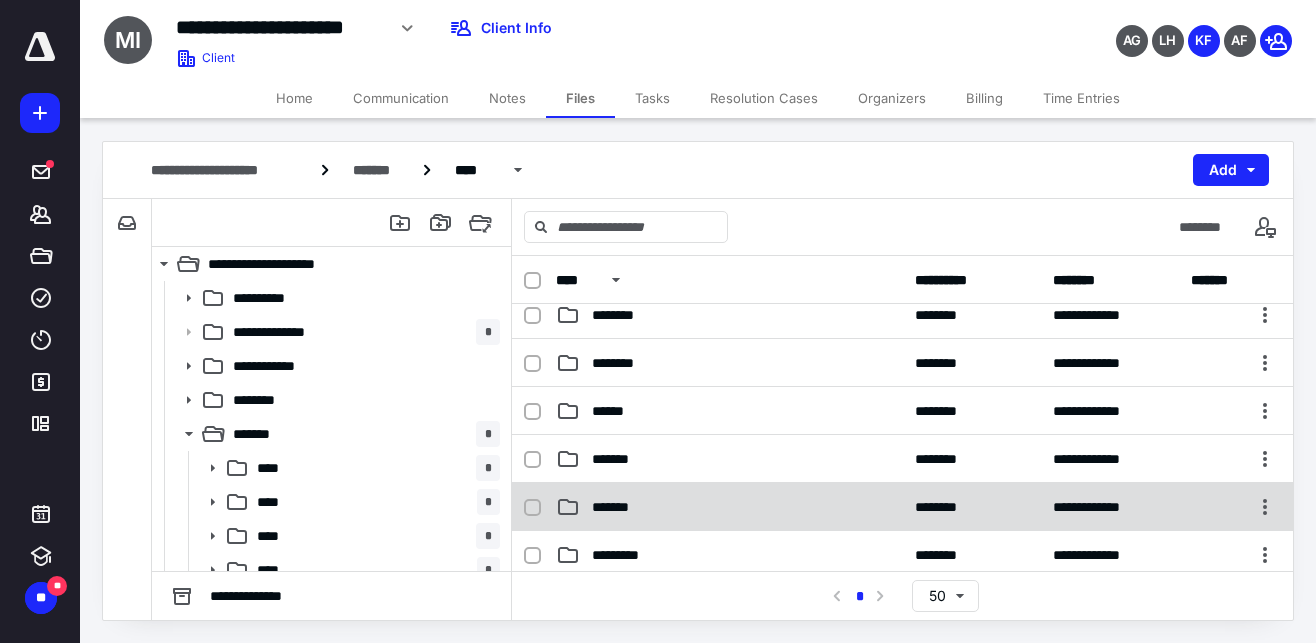 click on "**********" at bounding box center [902, 507] 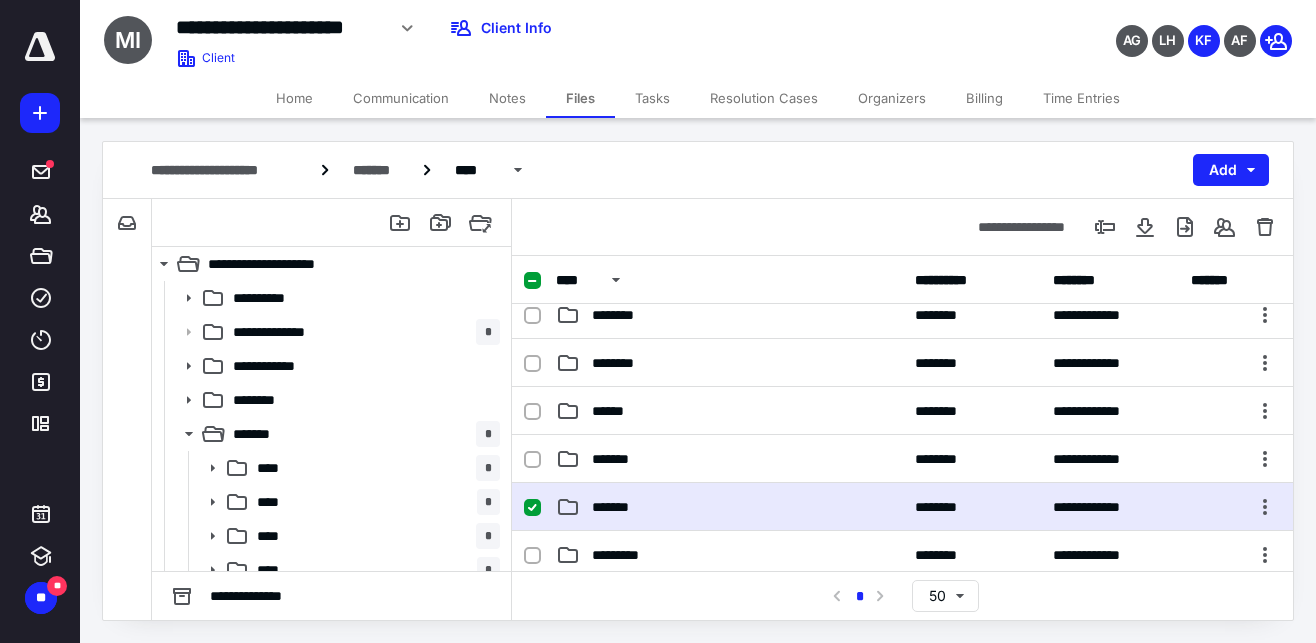 click on "**********" at bounding box center [902, 507] 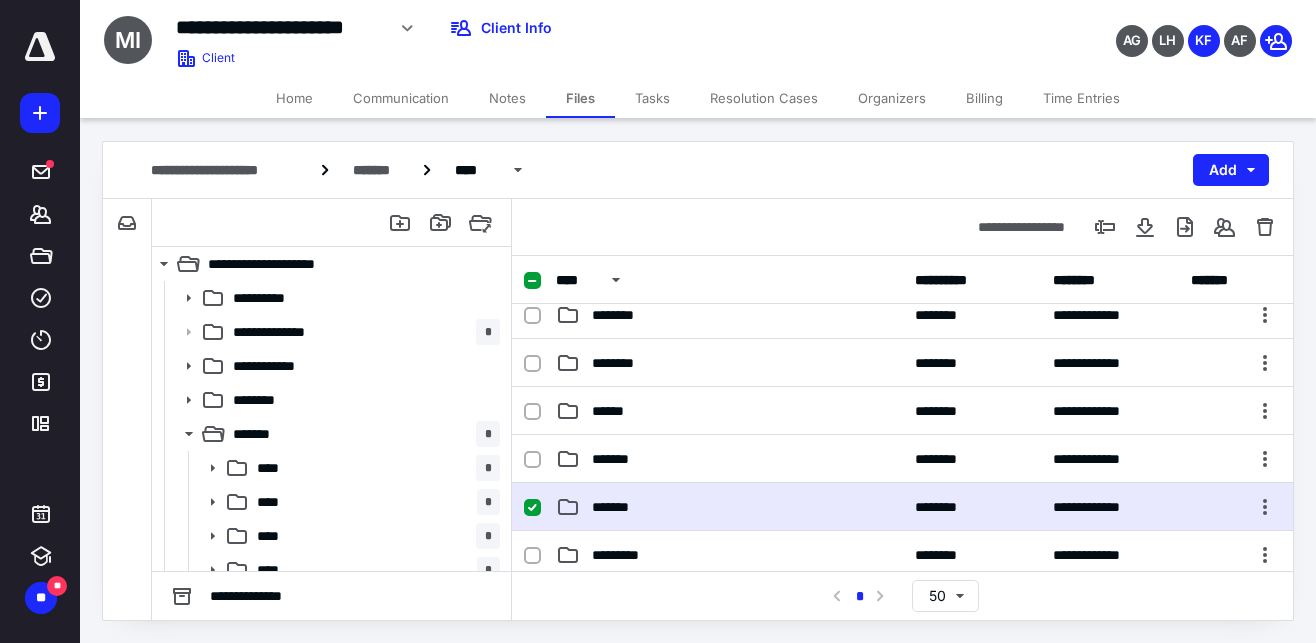 scroll, scrollTop: 0, scrollLeft: 0, axis: both 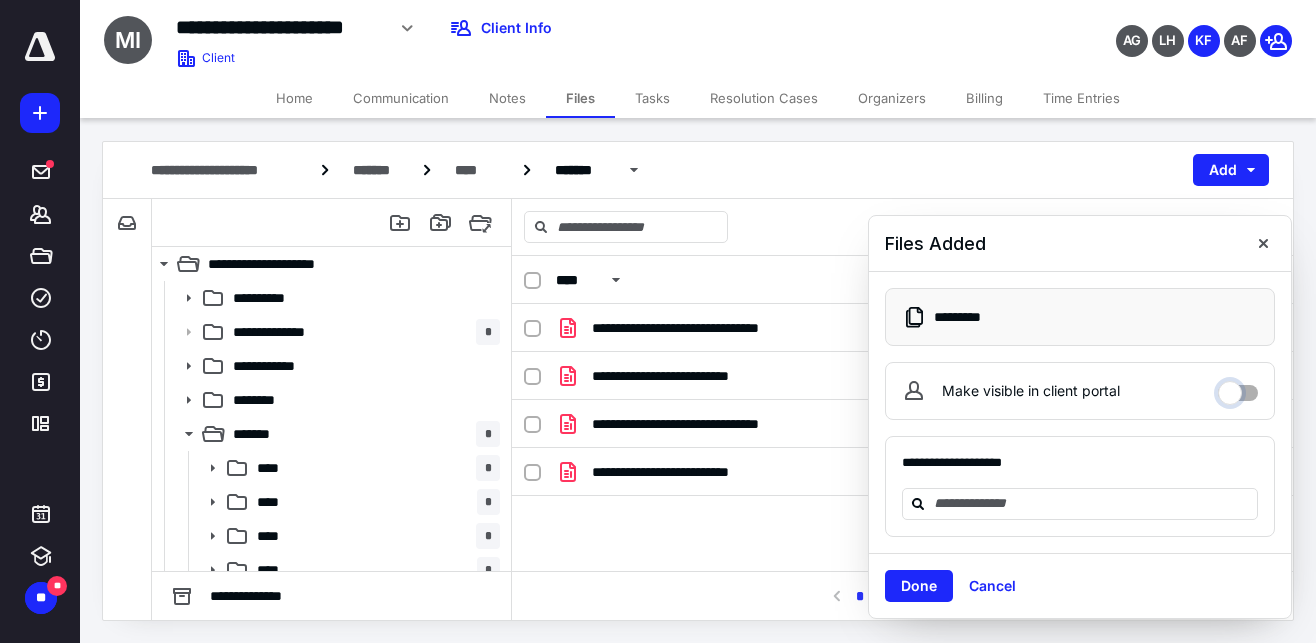 click on "Make visible in client portal" at bounding box center [1238, 388] 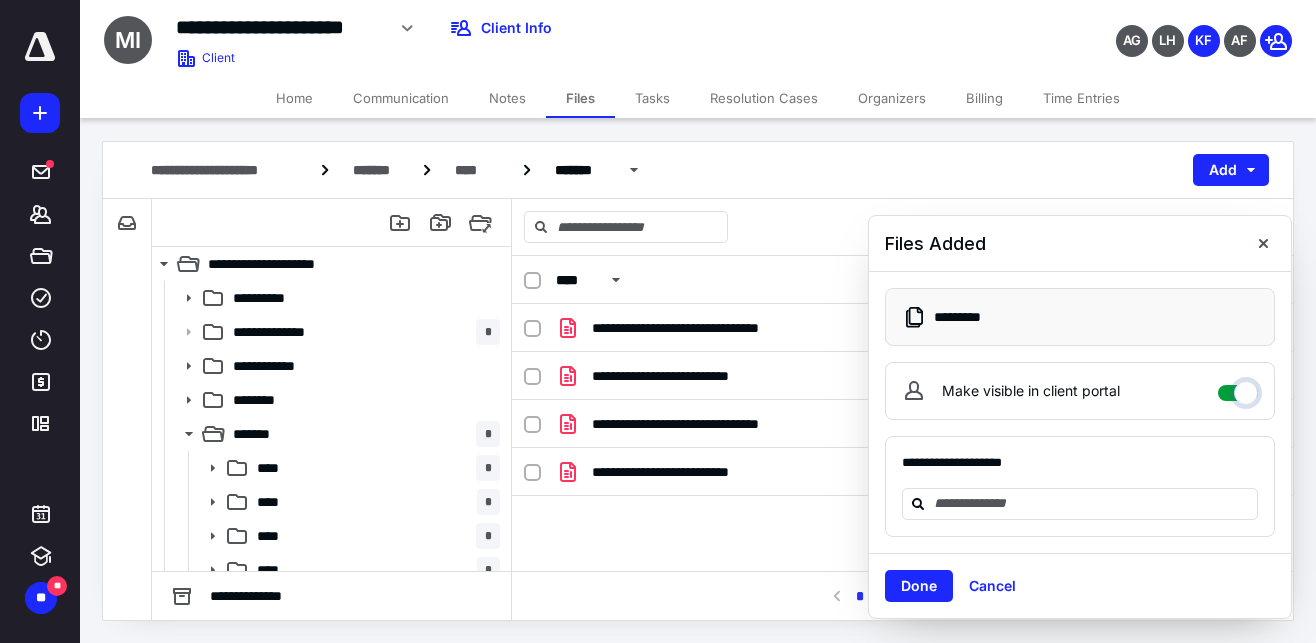 checkbox on "****" 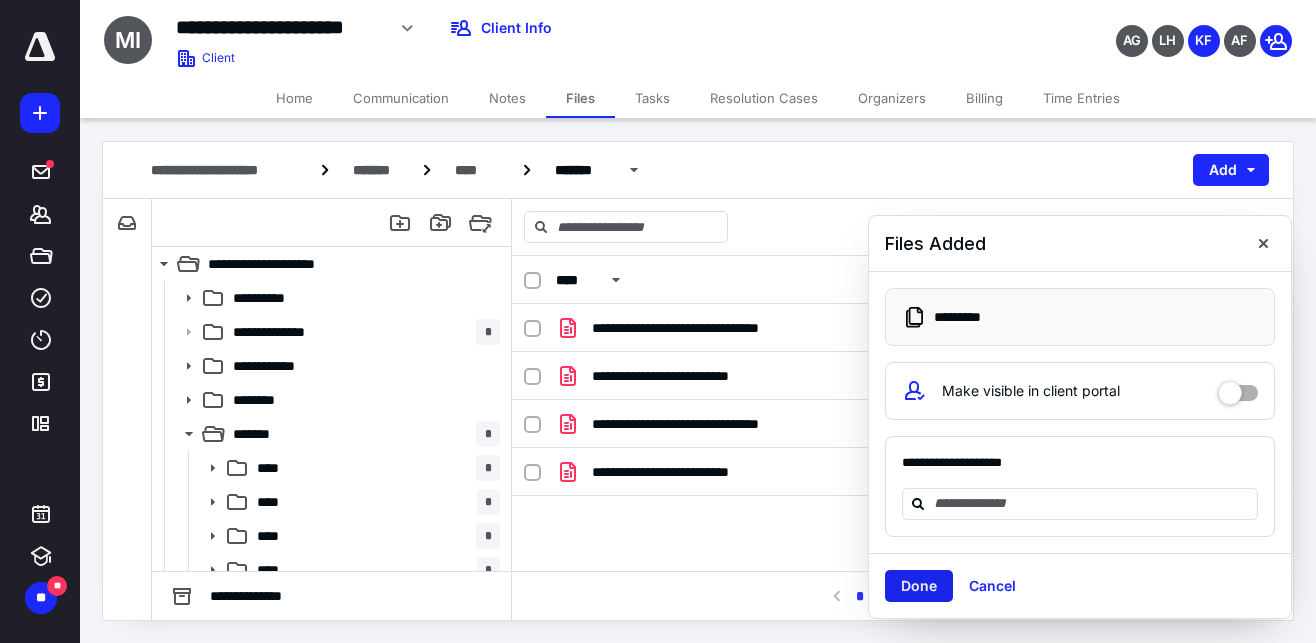 click on "Done" at bounding box center (919, 586) 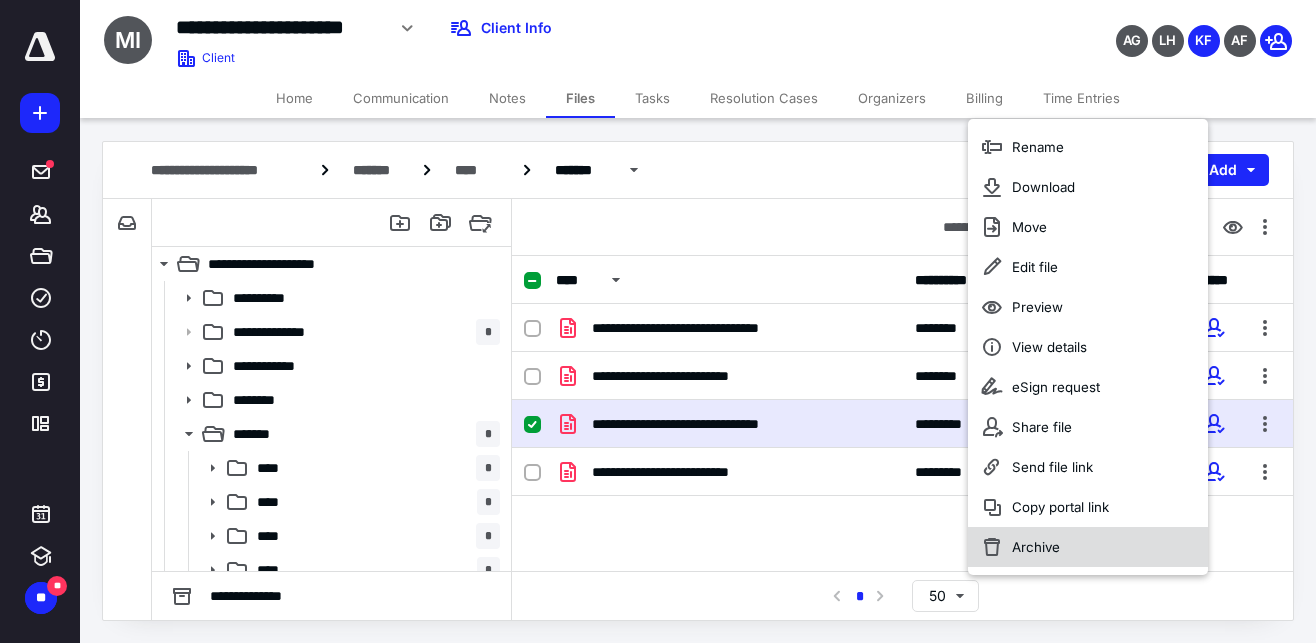 click on "Archive" at bounding box center (1088, 547) 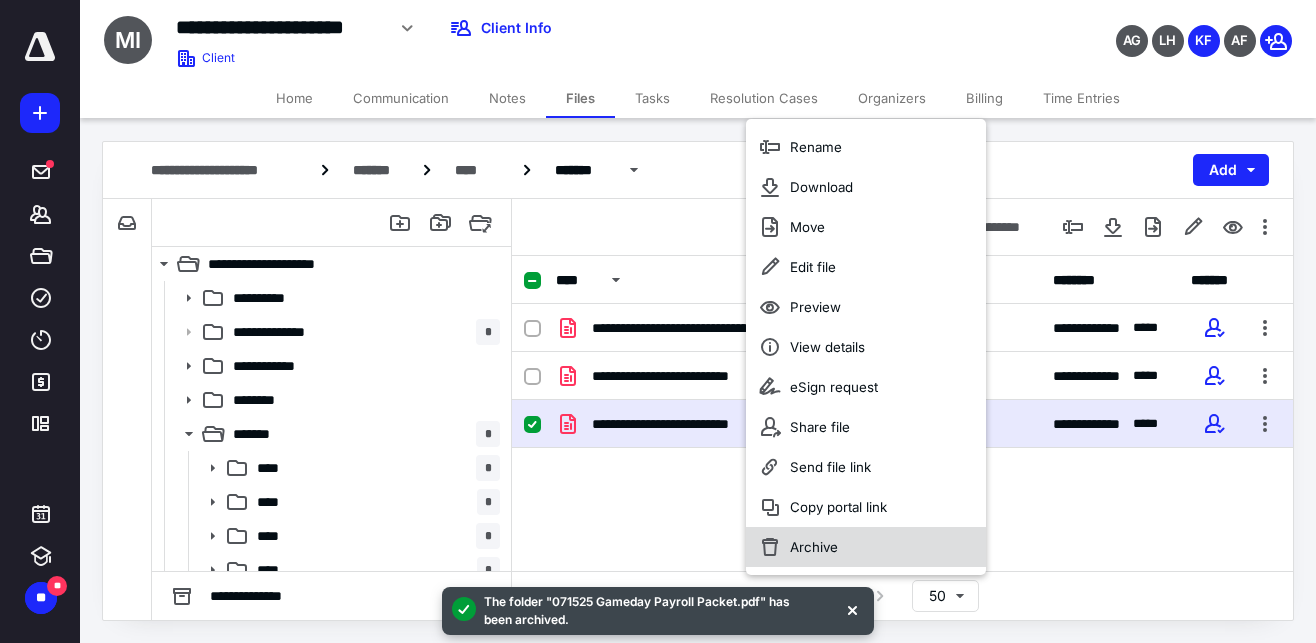 click on "Archive" at bounding box center (866, 547) 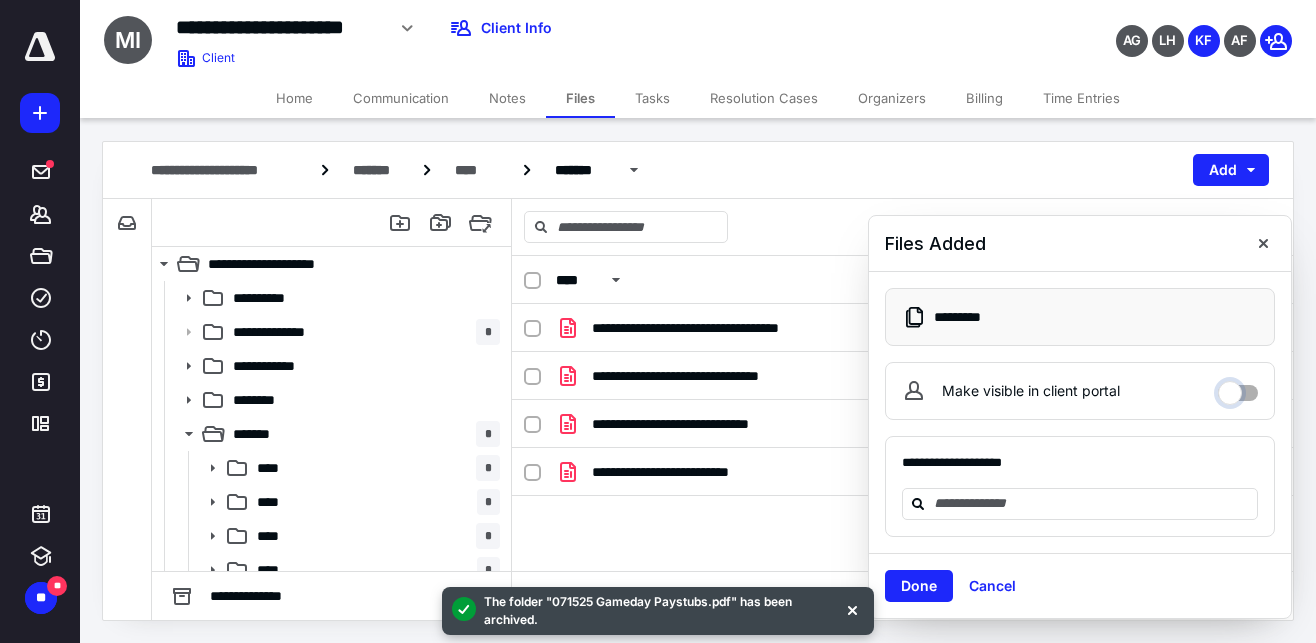 click on "Make visible in client portal" at bounding box center (1238, 388) 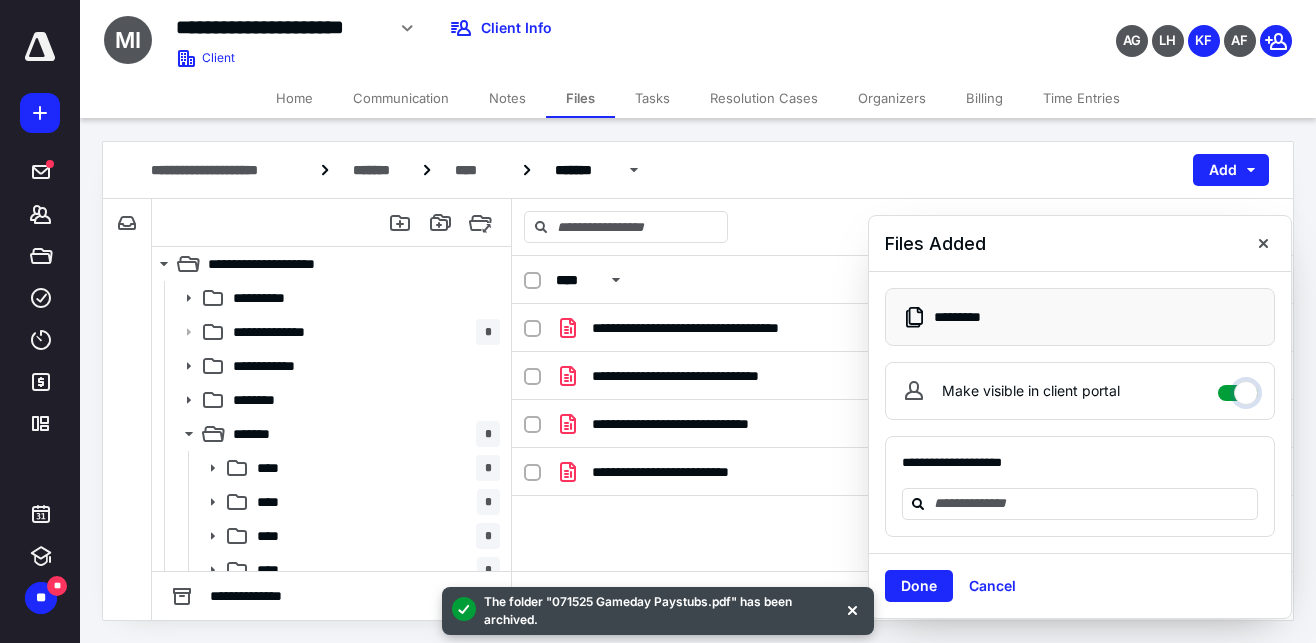 checkbox on "****" 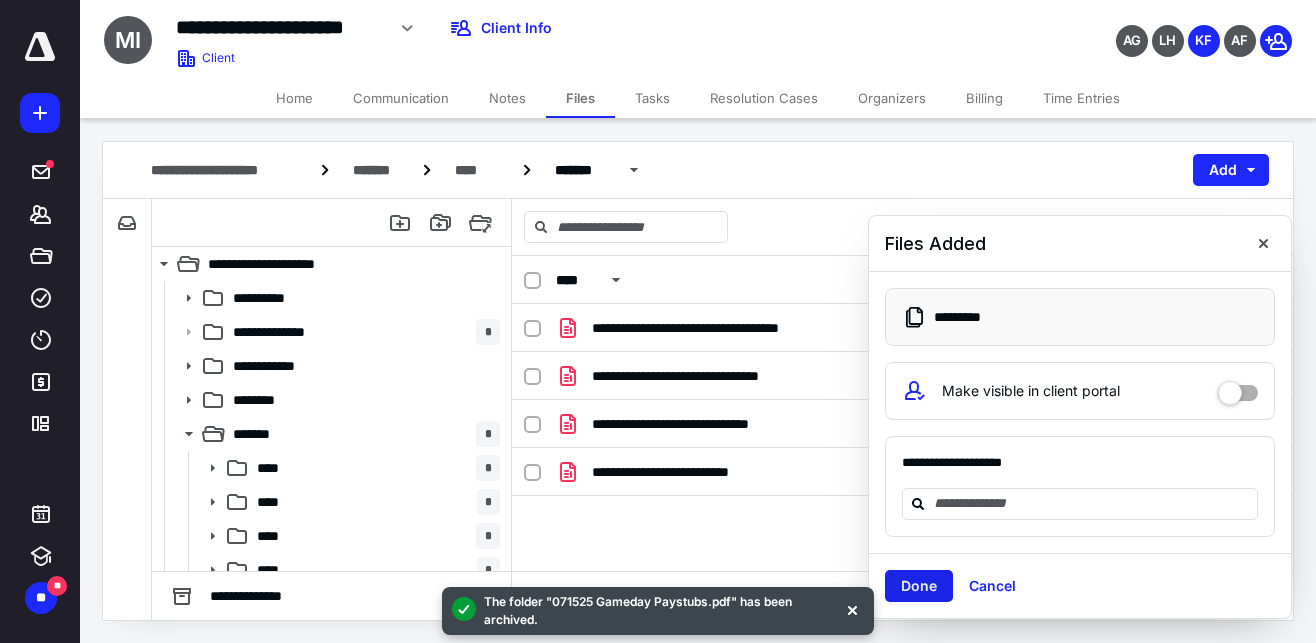 click on "Done" at bounding box center [919, 586] 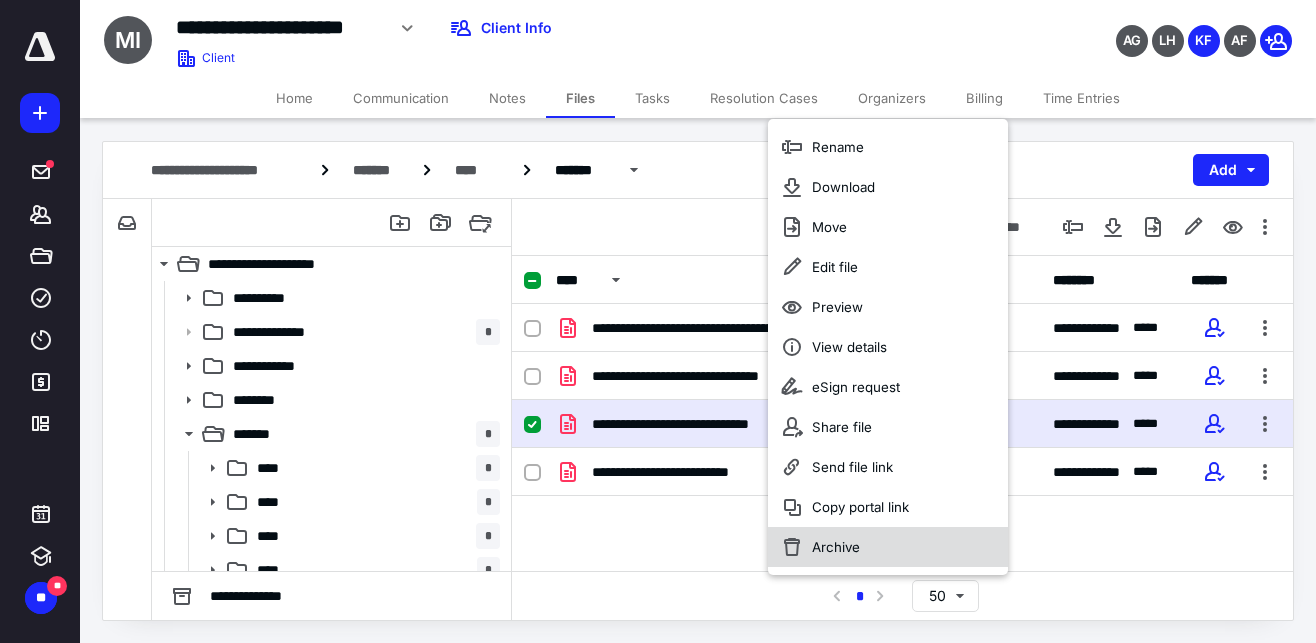 click 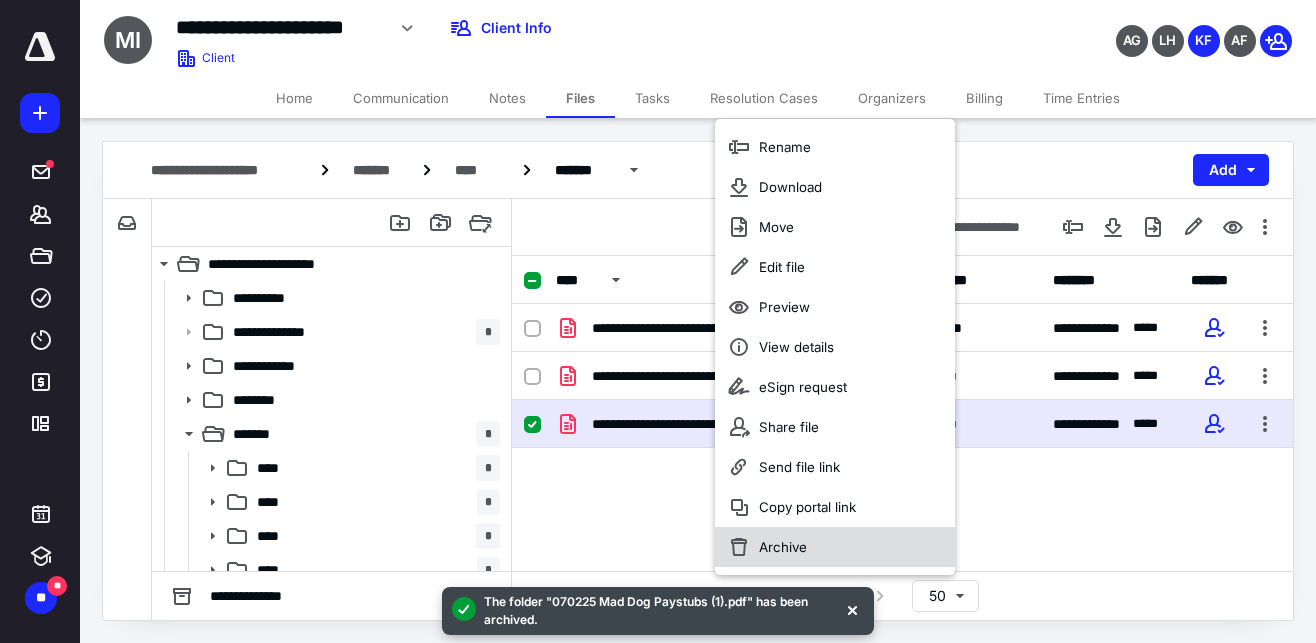 click 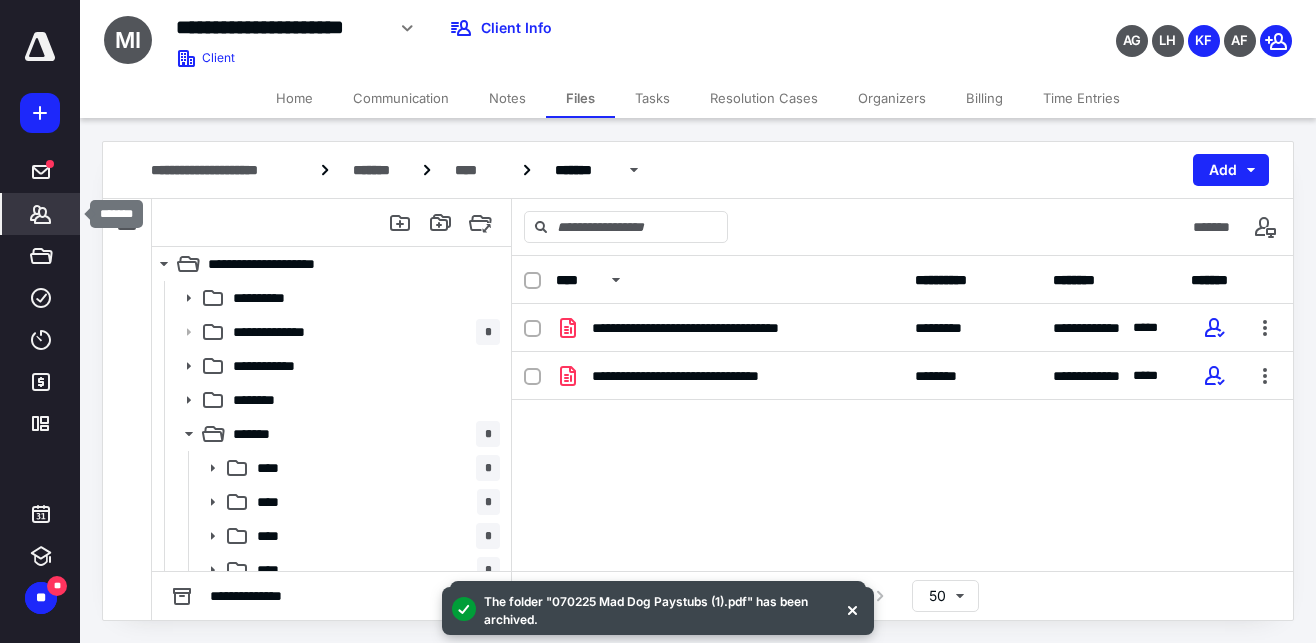 click on "*******" at bounding box center (41, 214) 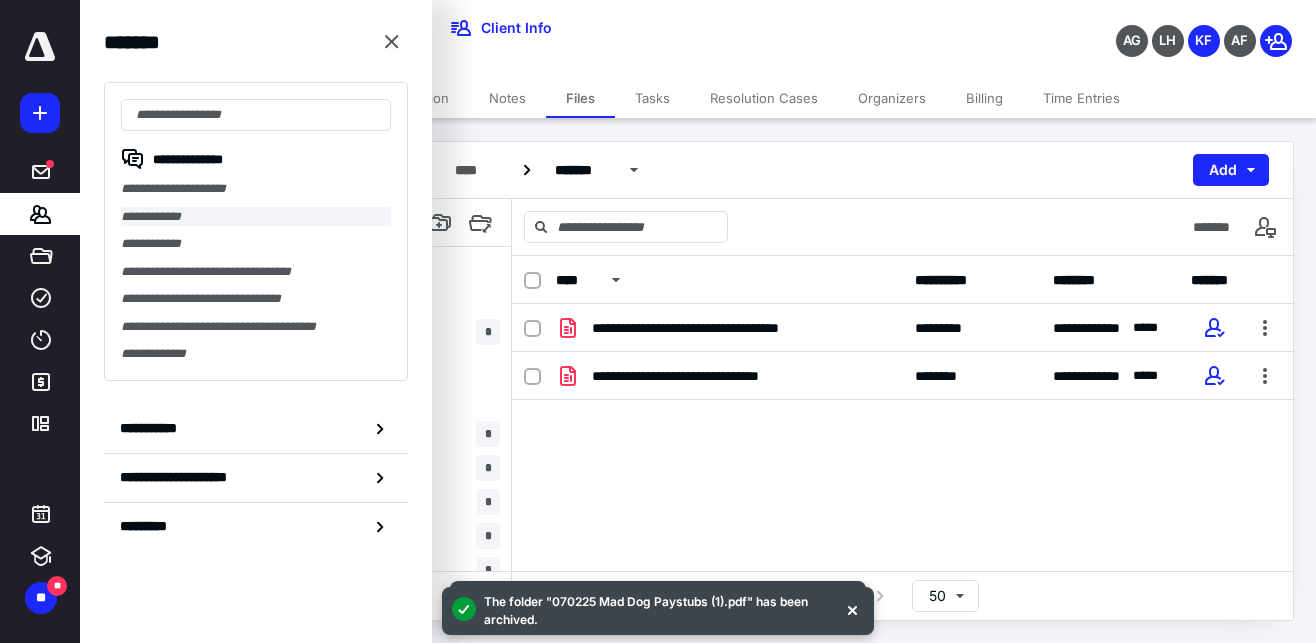 click on "**********" at bounding box center [256, 217] 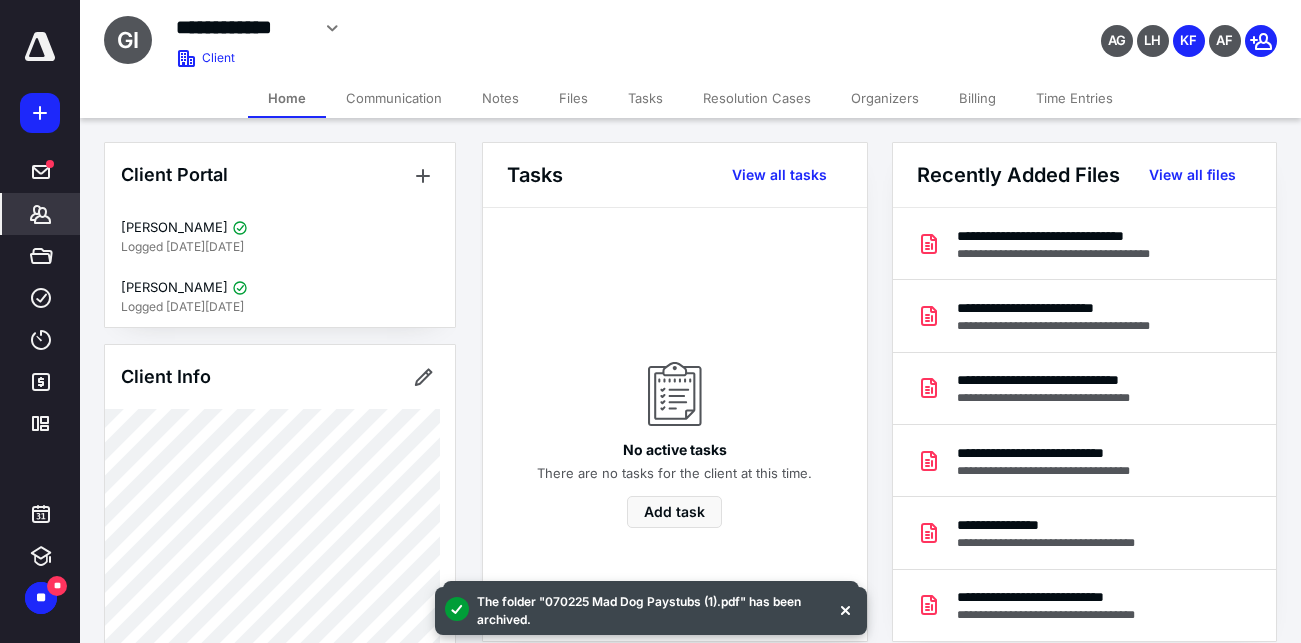 click on "Files" at bounding box center (573, 98) 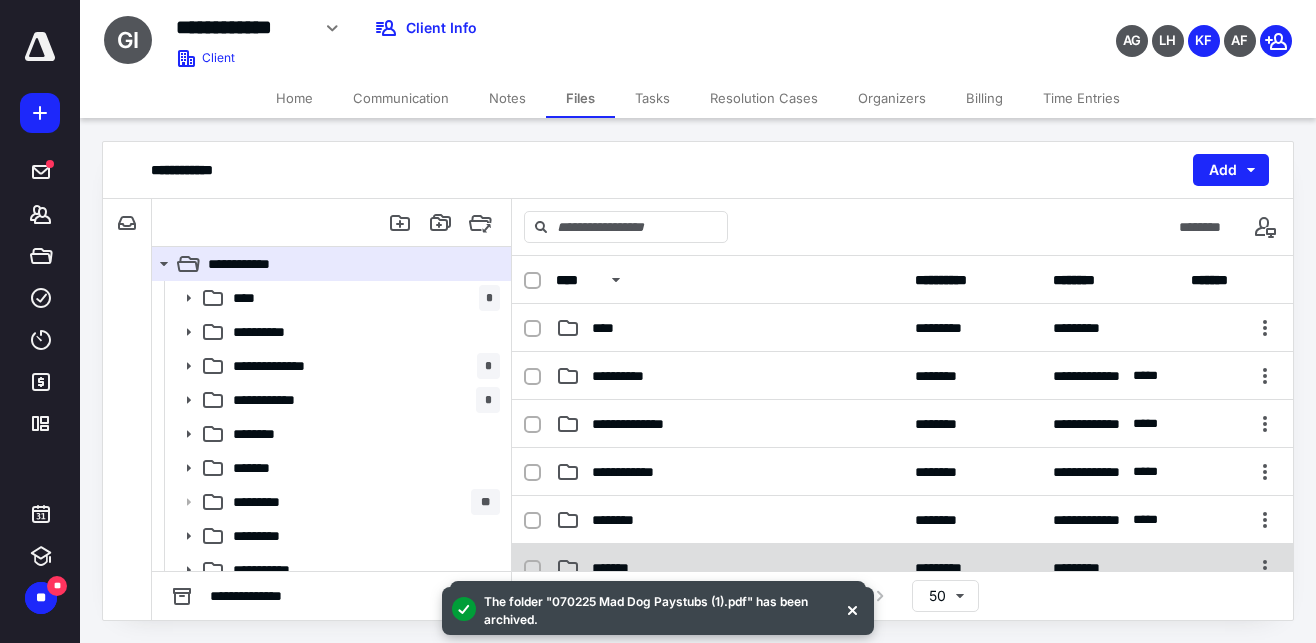 scroll, scrollTop: 14, scrollLeft: 0, axis: vertical 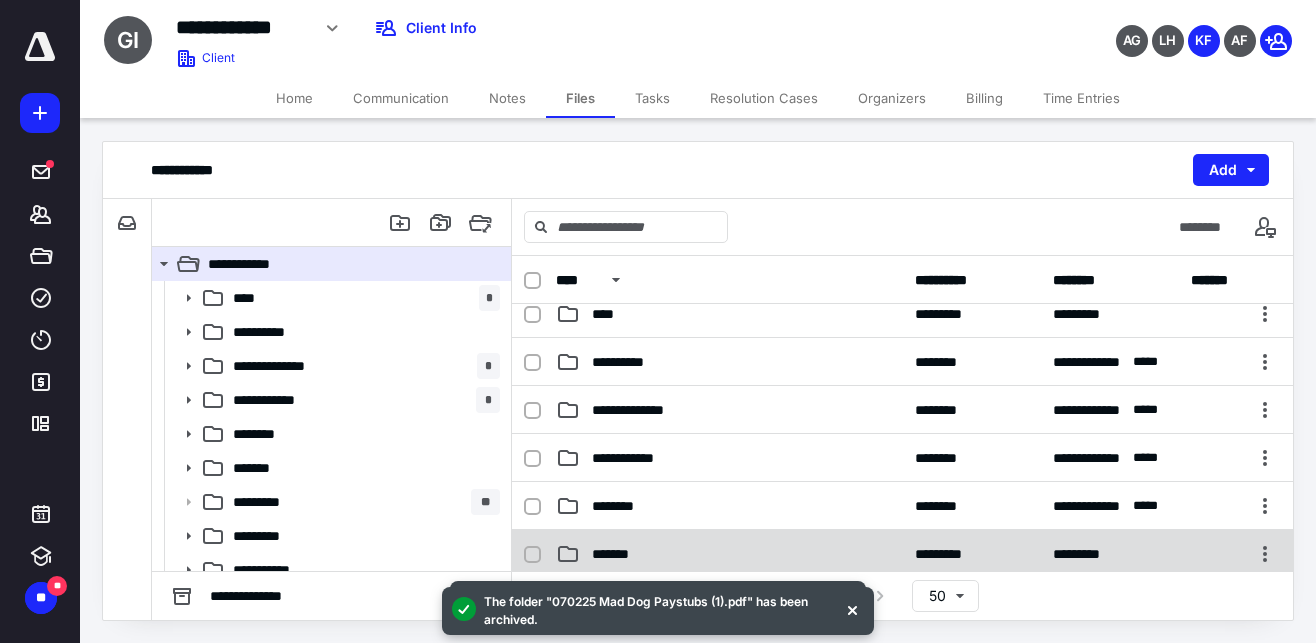click on "*******" at bounding box center (614, 554) 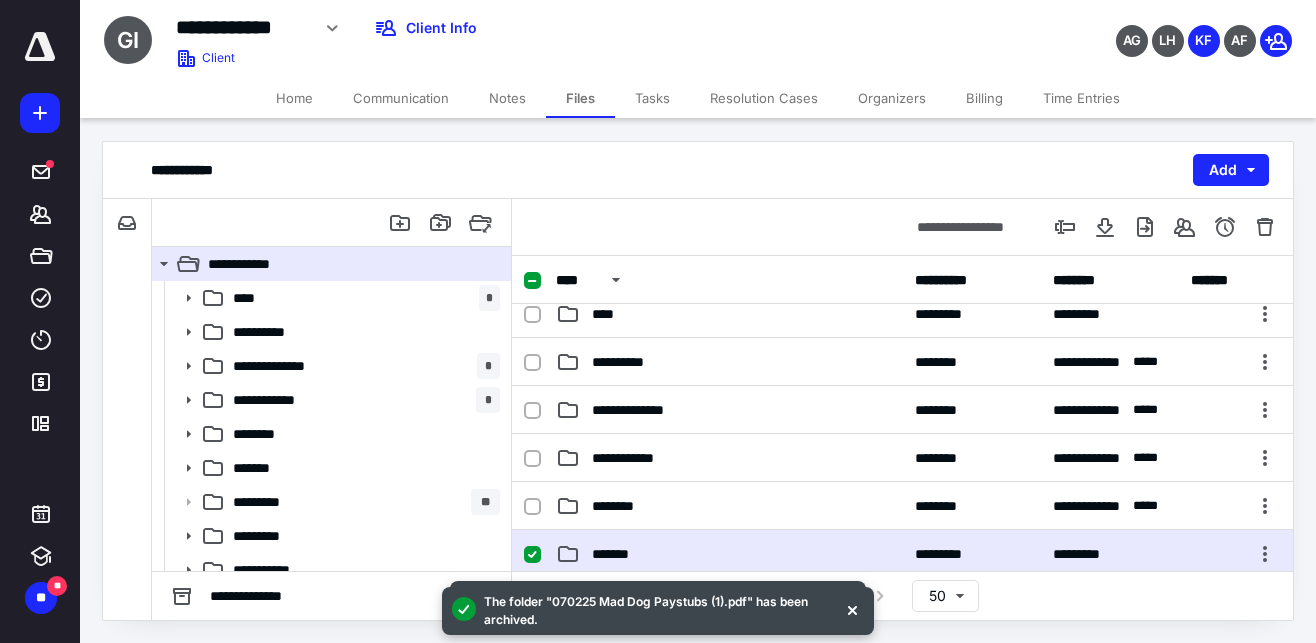 click on "*******" at bounding box center [614, 554] 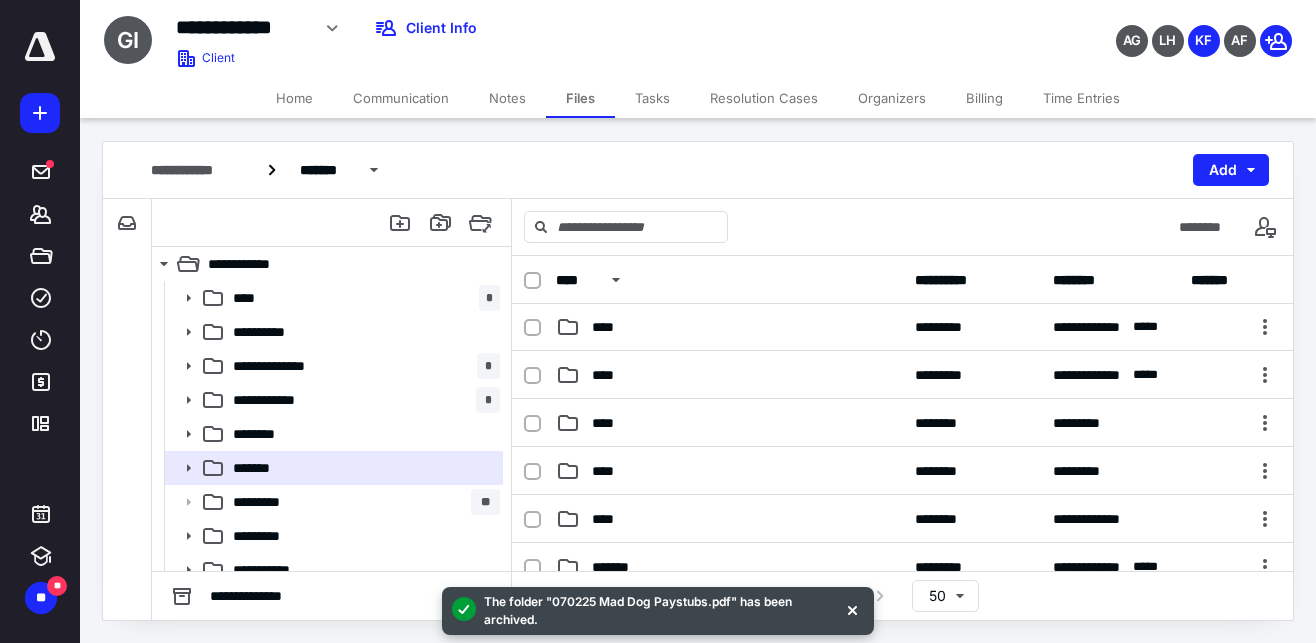 scroll, scrollTop: 149, scrollLeft: 0, axis: vertical 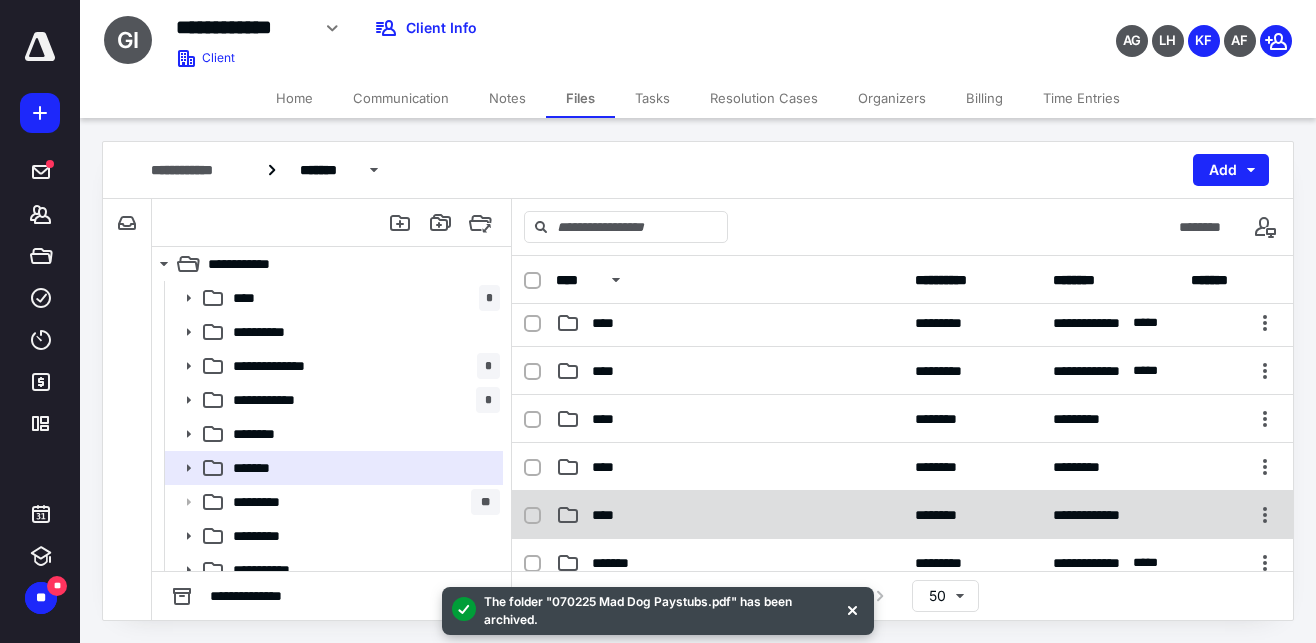 click on "****" at bounding box center (609, 515) 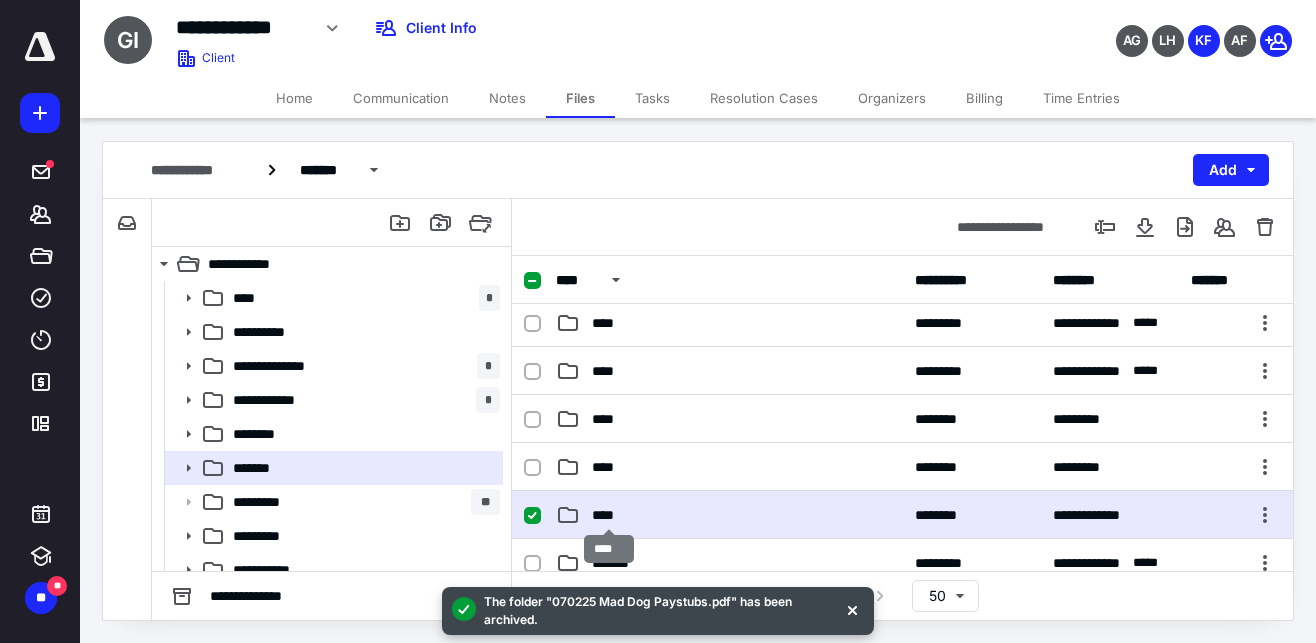 click on "****" at bounding box center (609, 515) 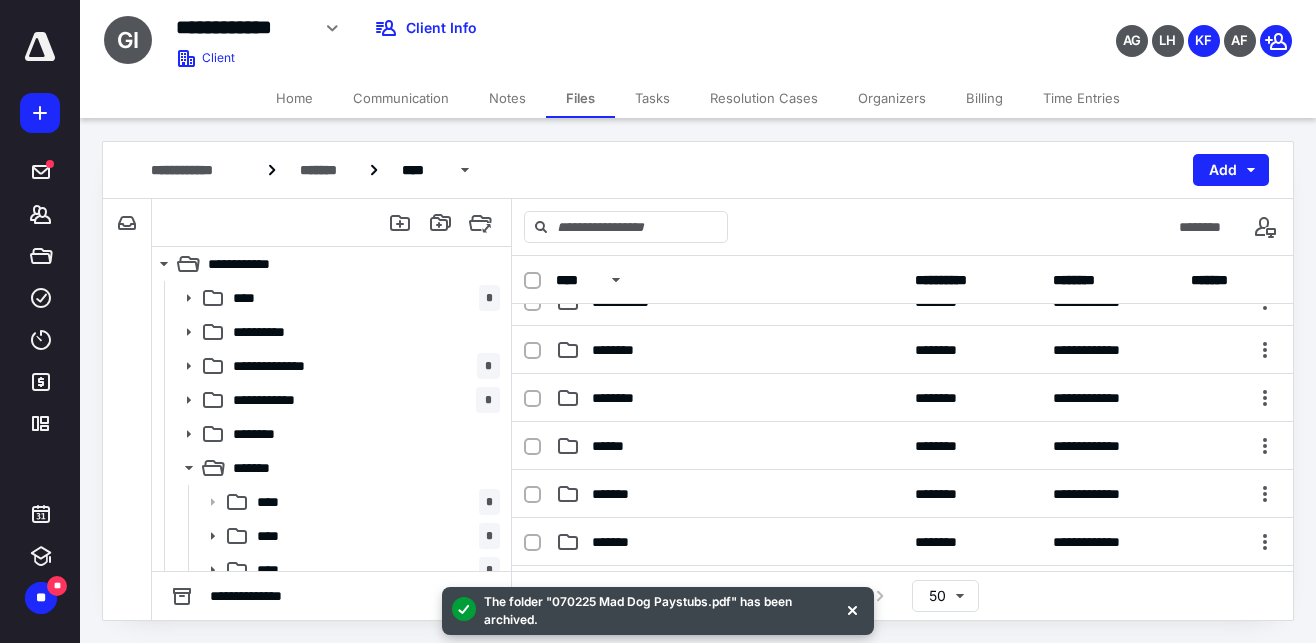 scroll, scrollTop: 76, scrollLeft: 0, axis: vertical 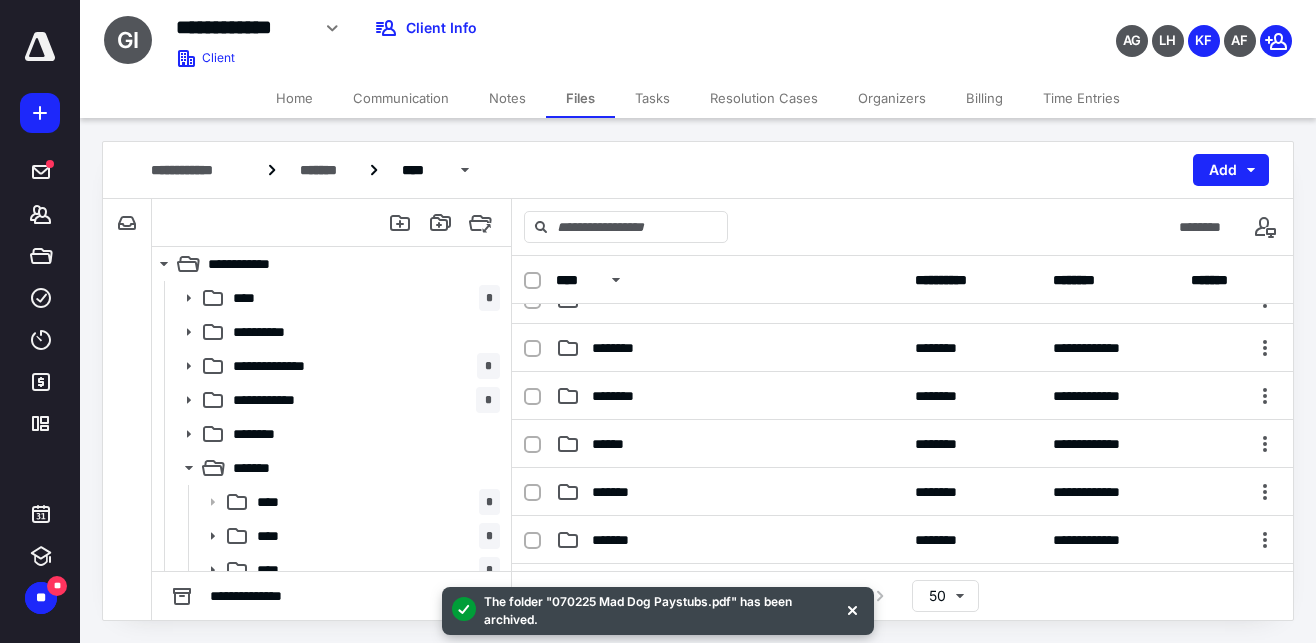 click on "**********" at bounding box center [902, 540] 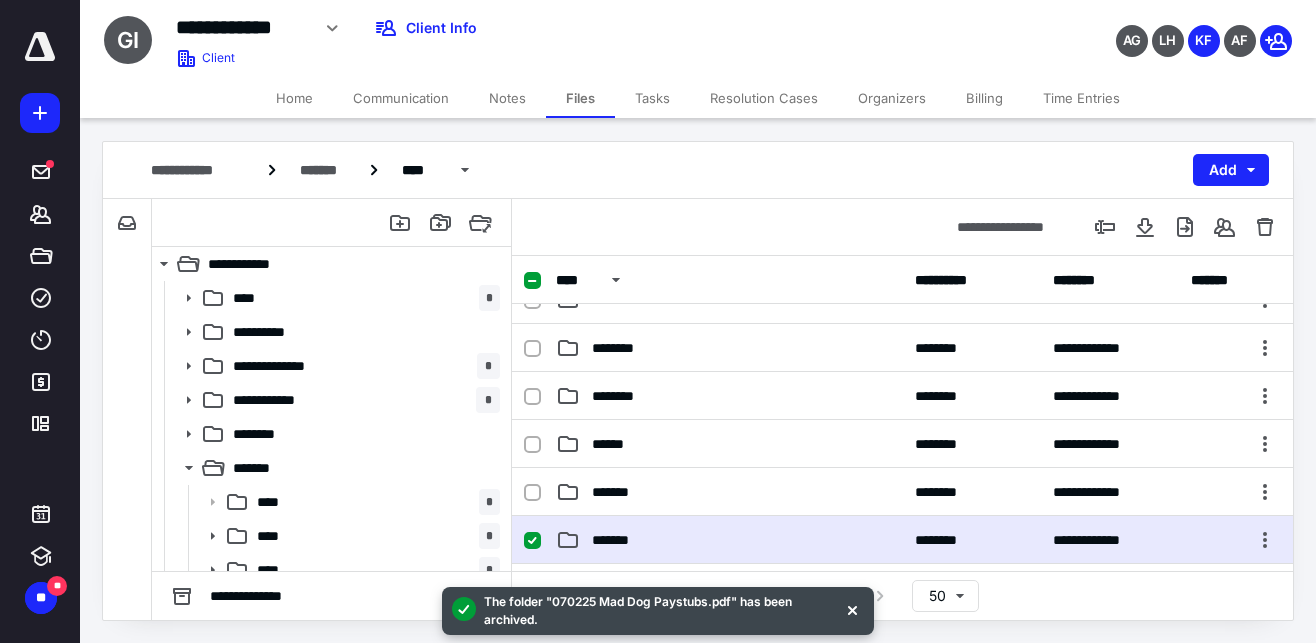 click on "**********" at bounding box center (902, 540) 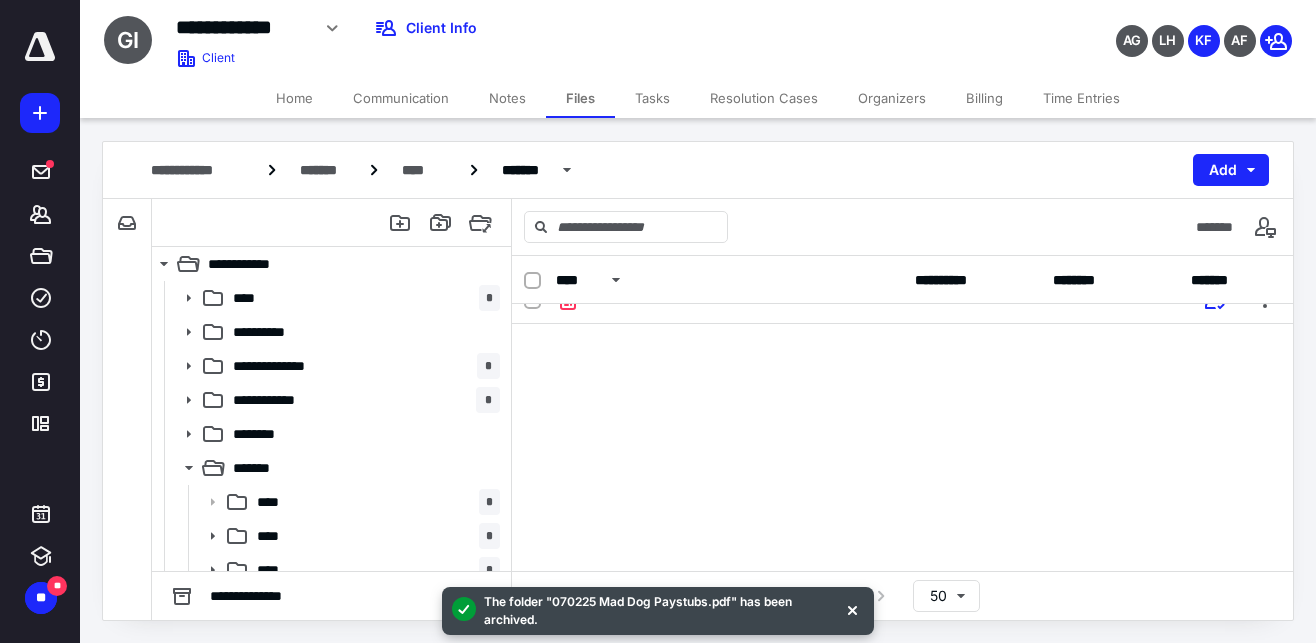 scroll, scrollTop: 0, scrollLeft: 0, axis: both 